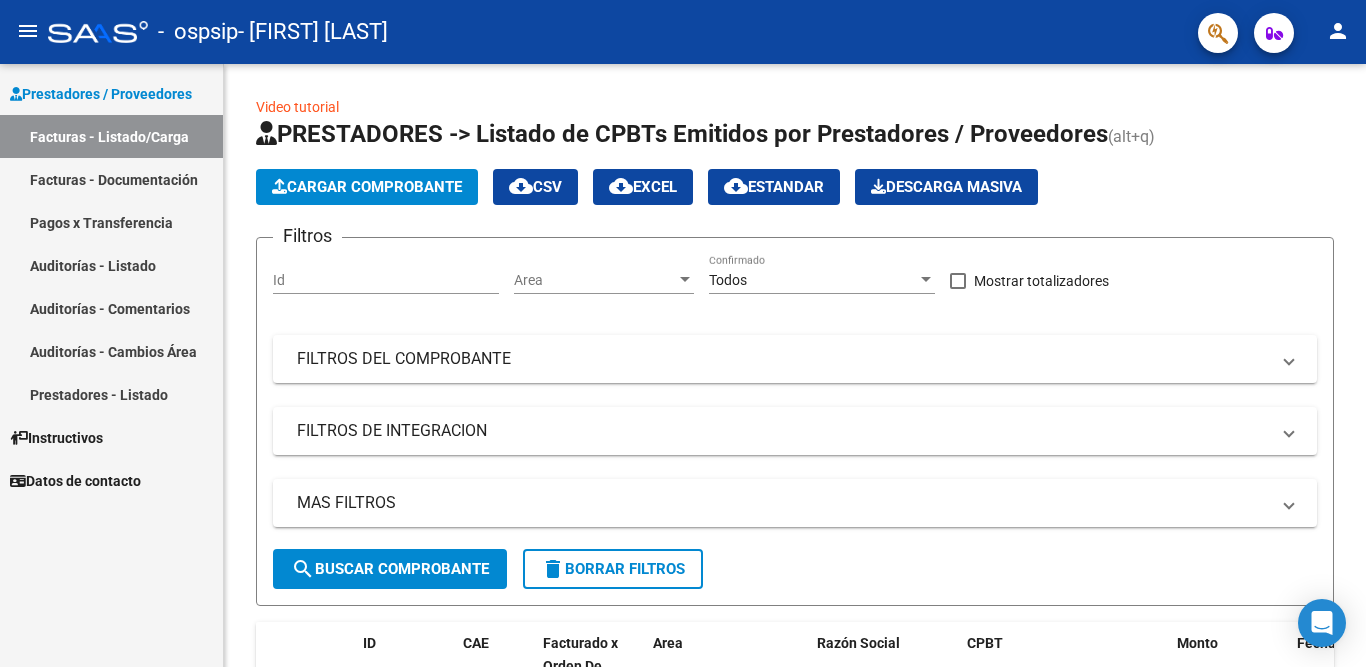 scroll, scrollTop: 0, scrollLeft: 0, axis: both 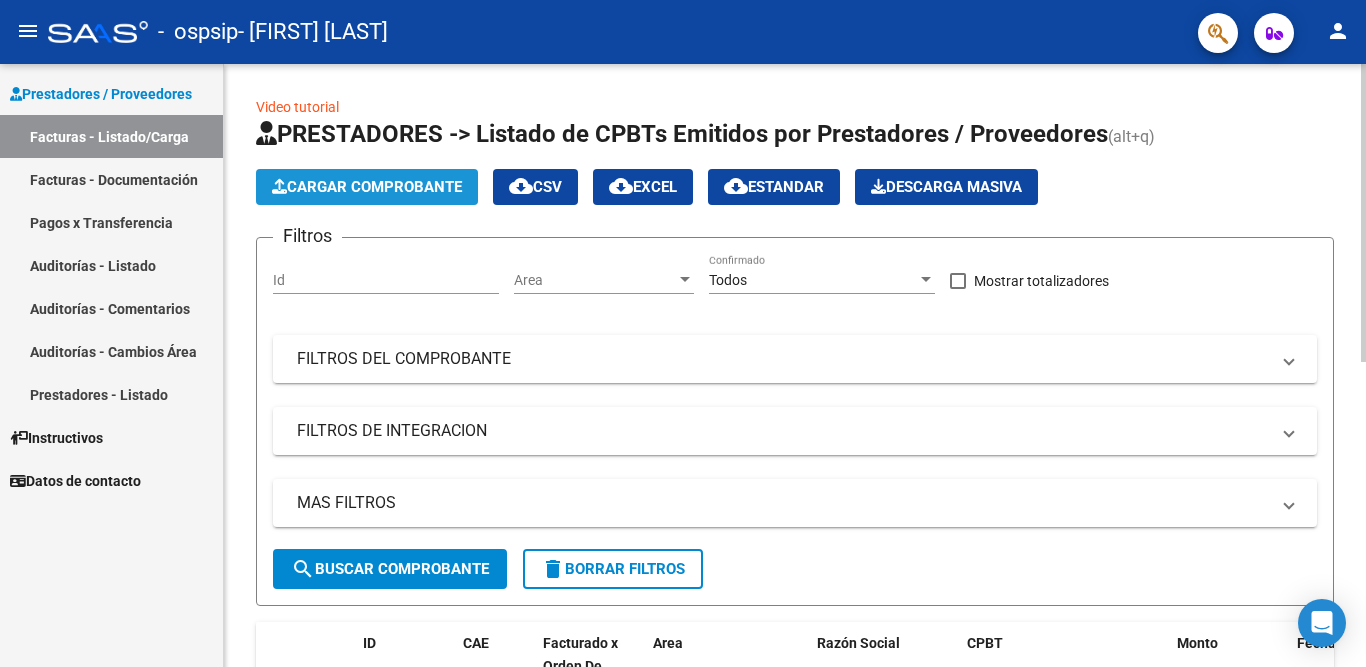 click on "Cargar Comprobante" 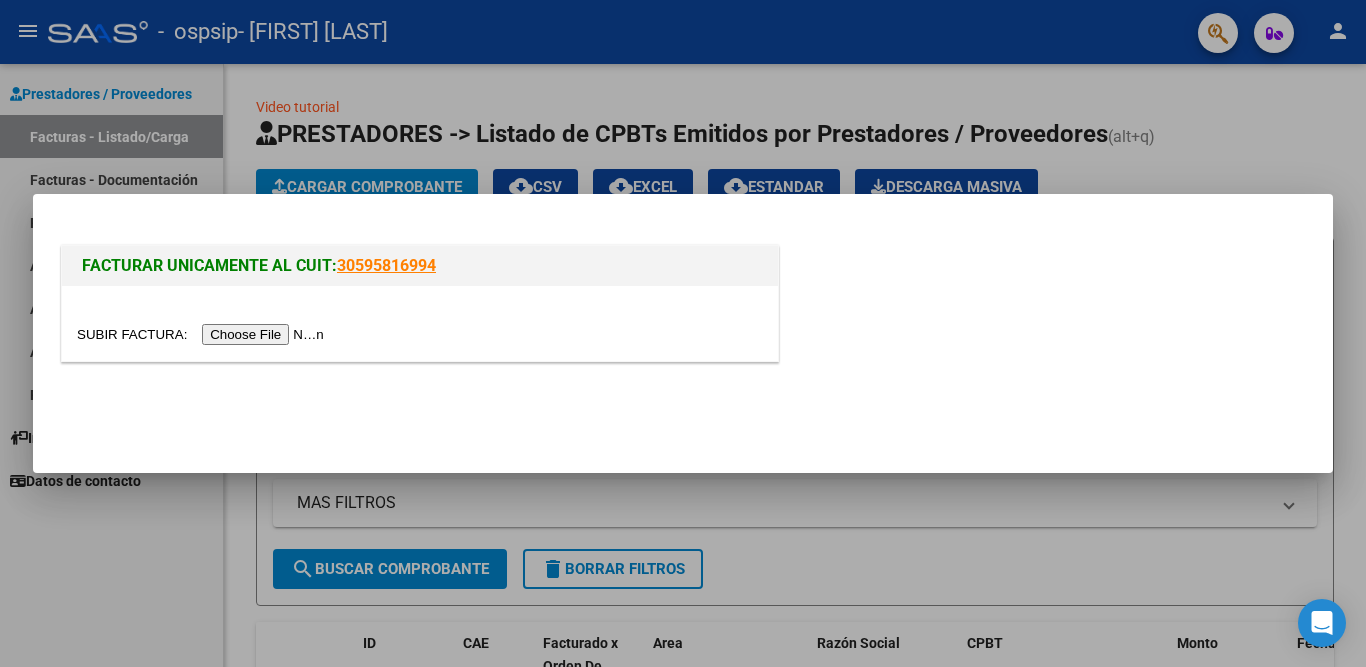 click at bounding box center (203, 334) 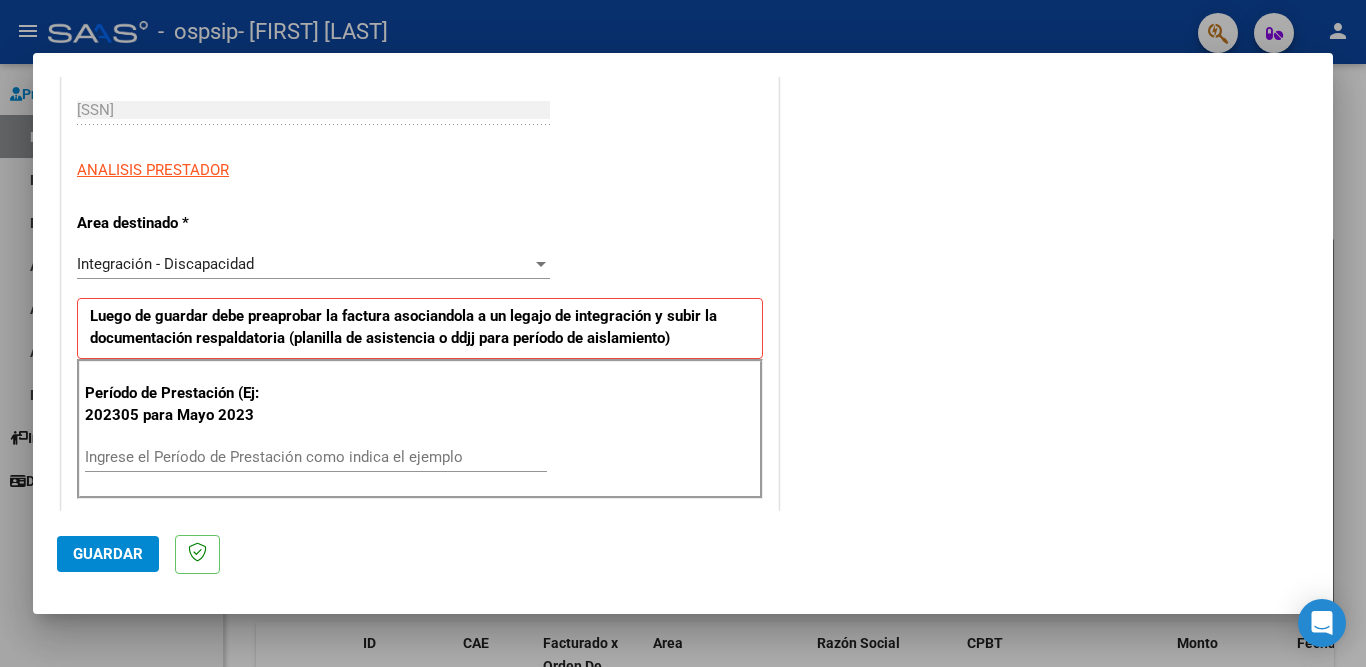 scroll, scrollTop: 400, scrollLeft: 0, axis: vertical 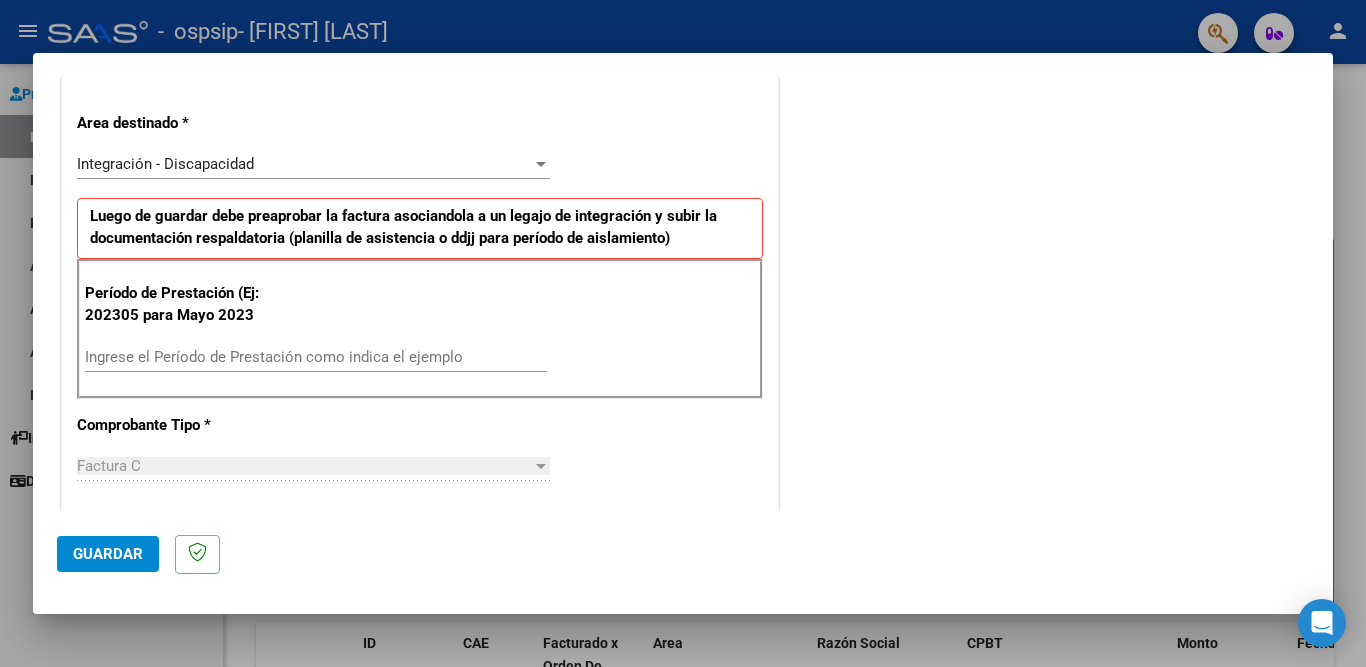 click on "Ingrese el Período de Prestación como indica el ejemplo" at bounding box center (316, 357) 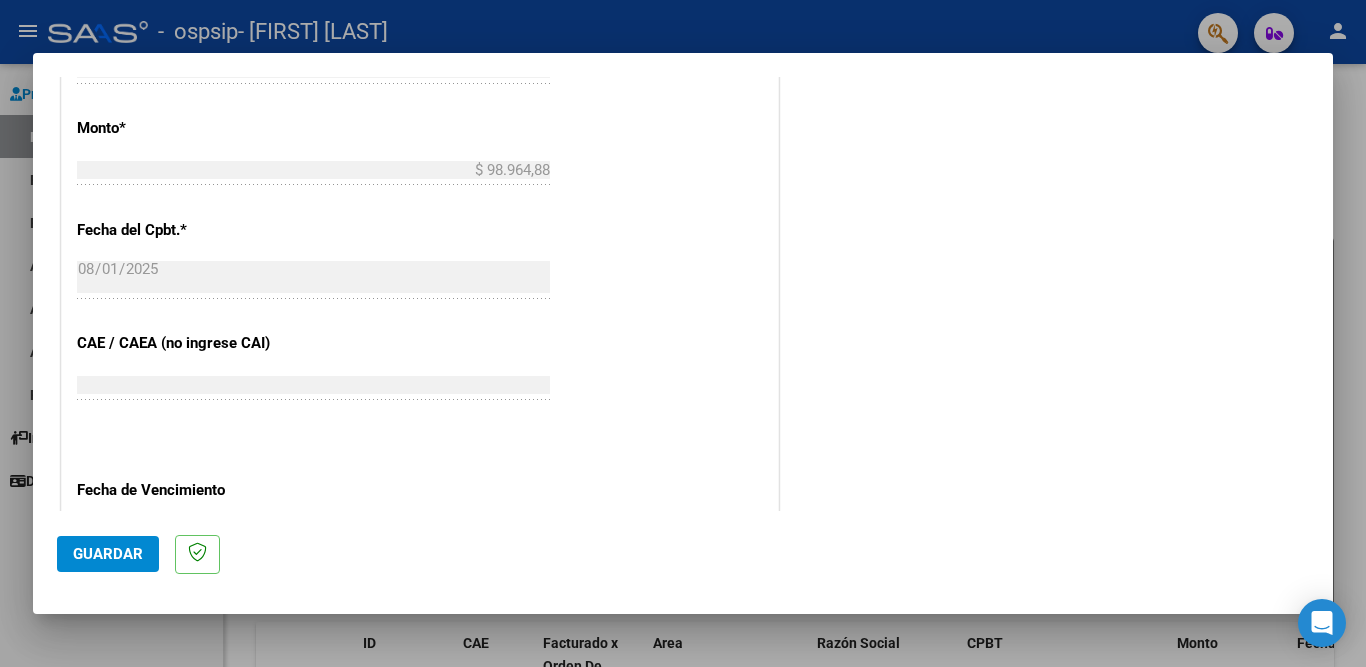 scroll, scrollTop: 1100, scrollLeft: 0, axis: vertical 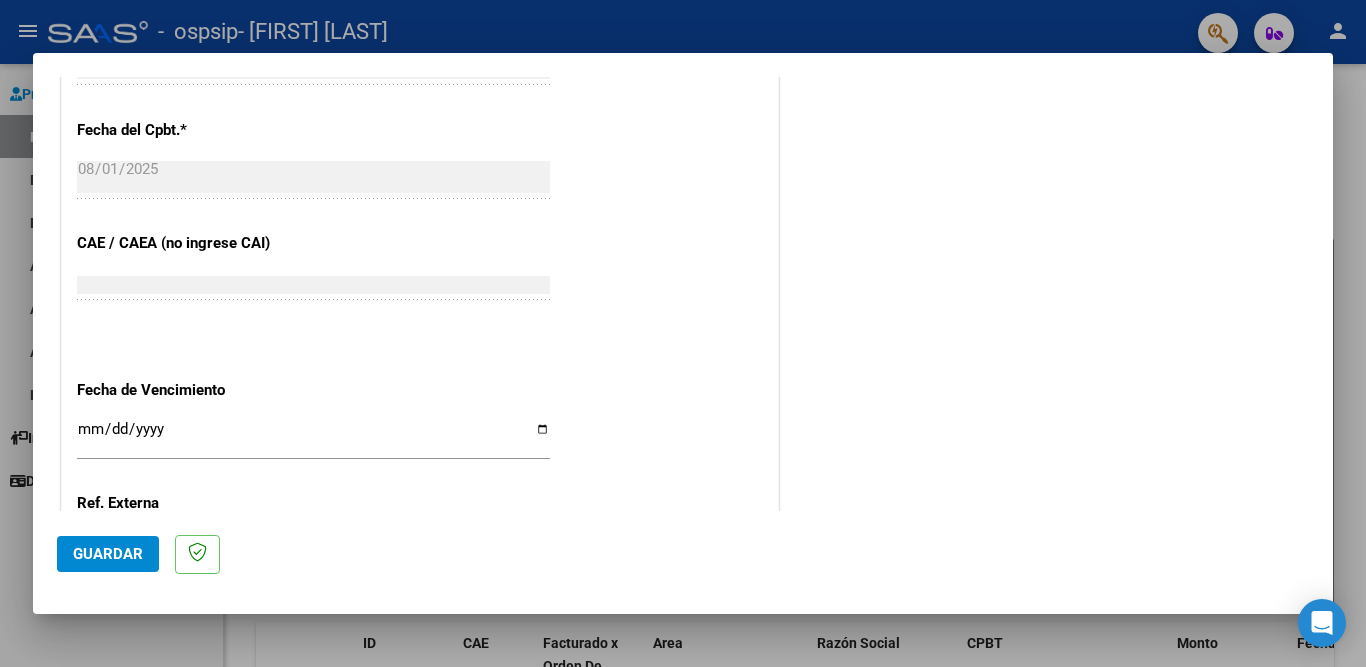 type on "202505" 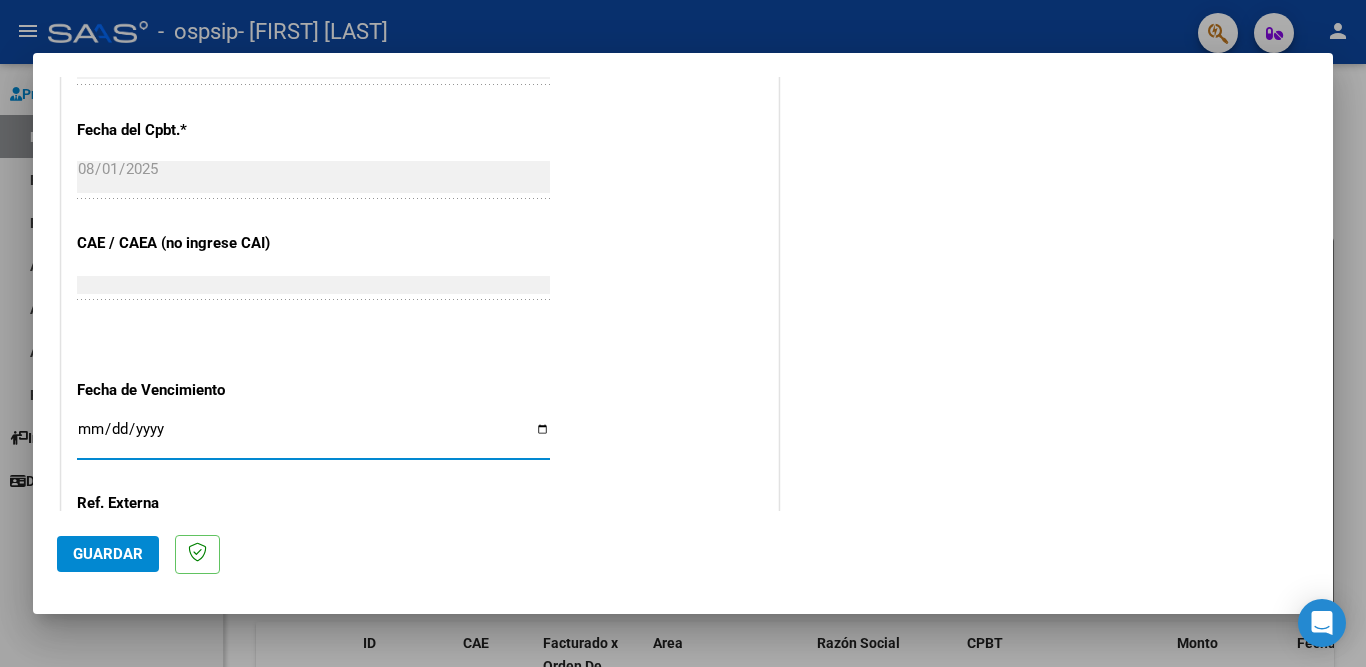 click on "Ingresar la fecha" at bounding box center (313, 437) 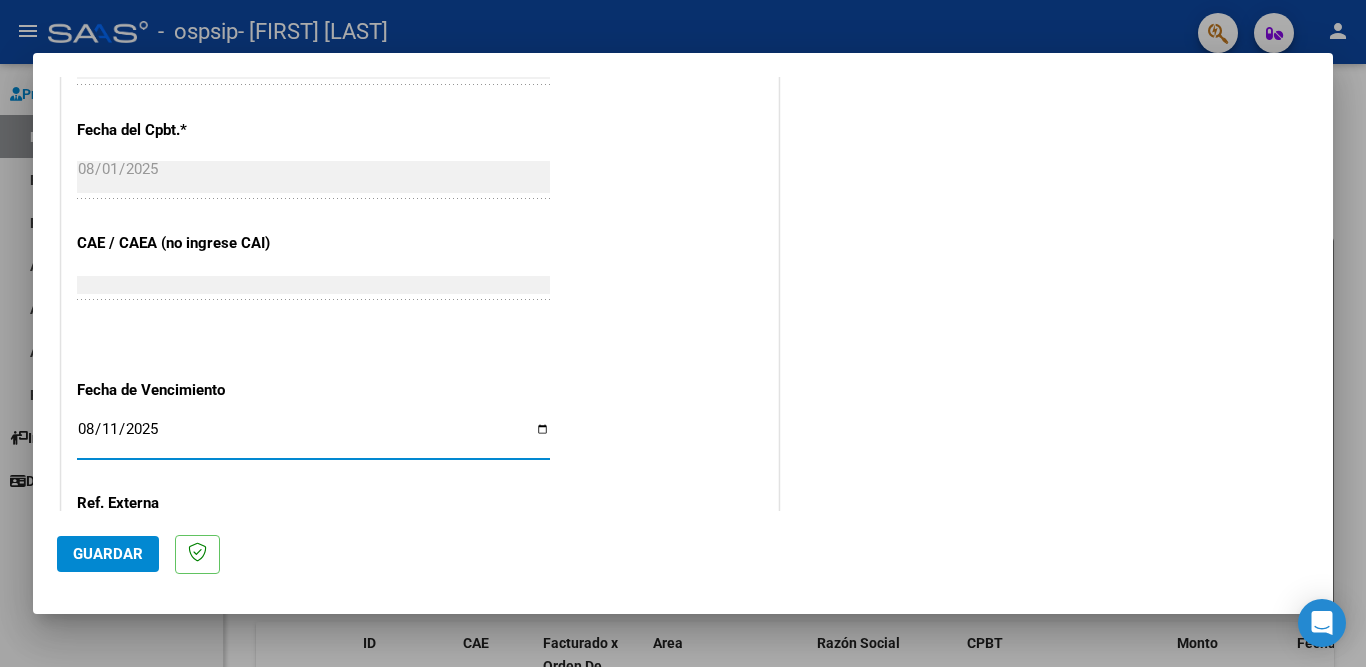 scroll, scrollTop: 1264, scrollLeft: 0, axis: vertical 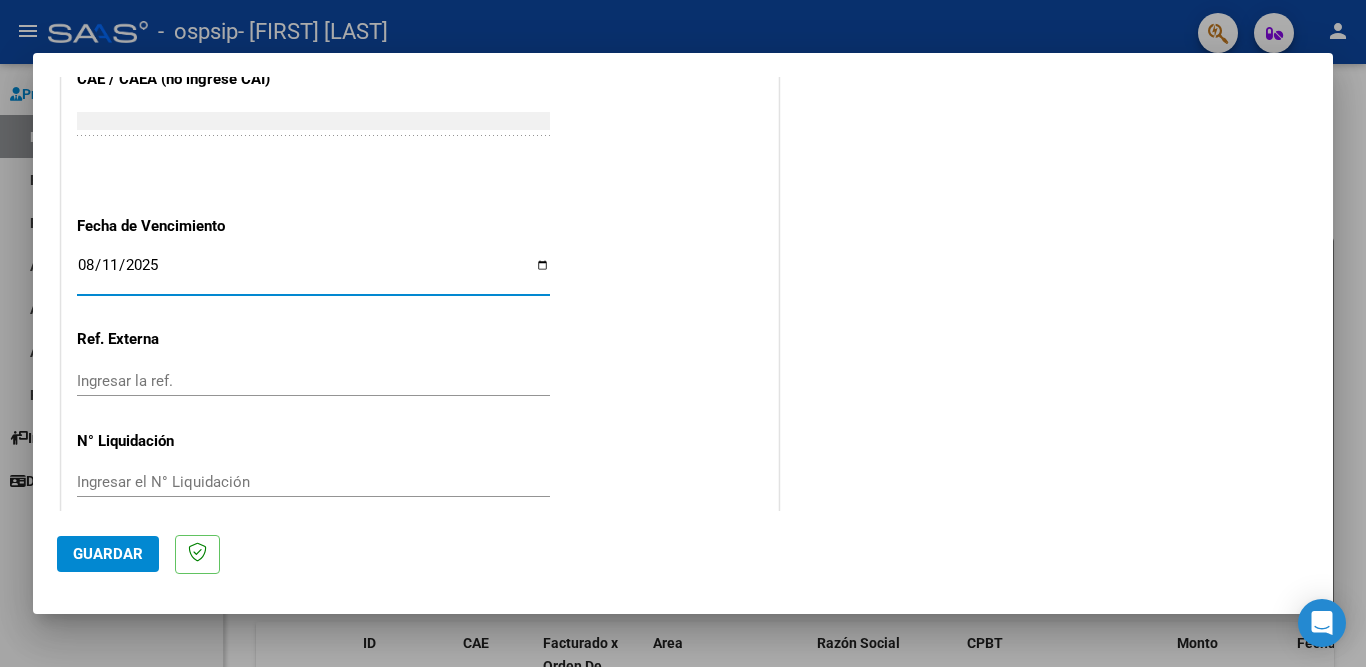 click on "Guardar" 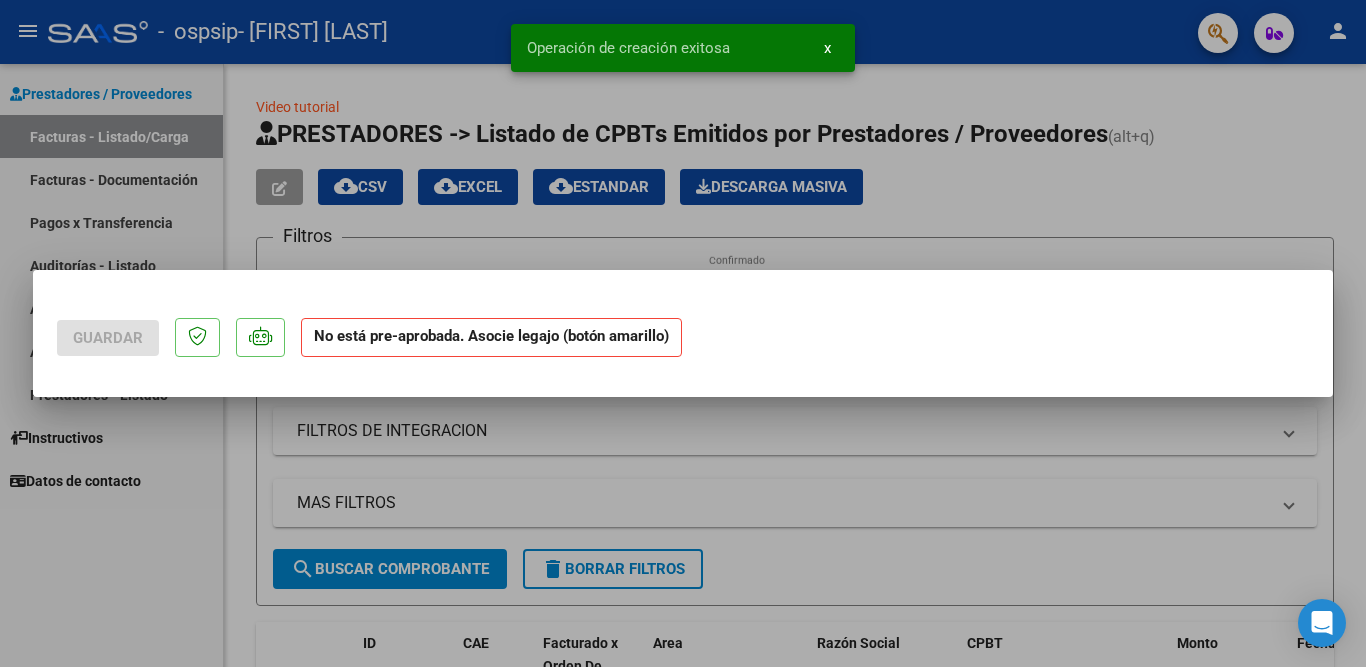 scroll, scrollTop: 0, scrollLeft: 0, axis: both 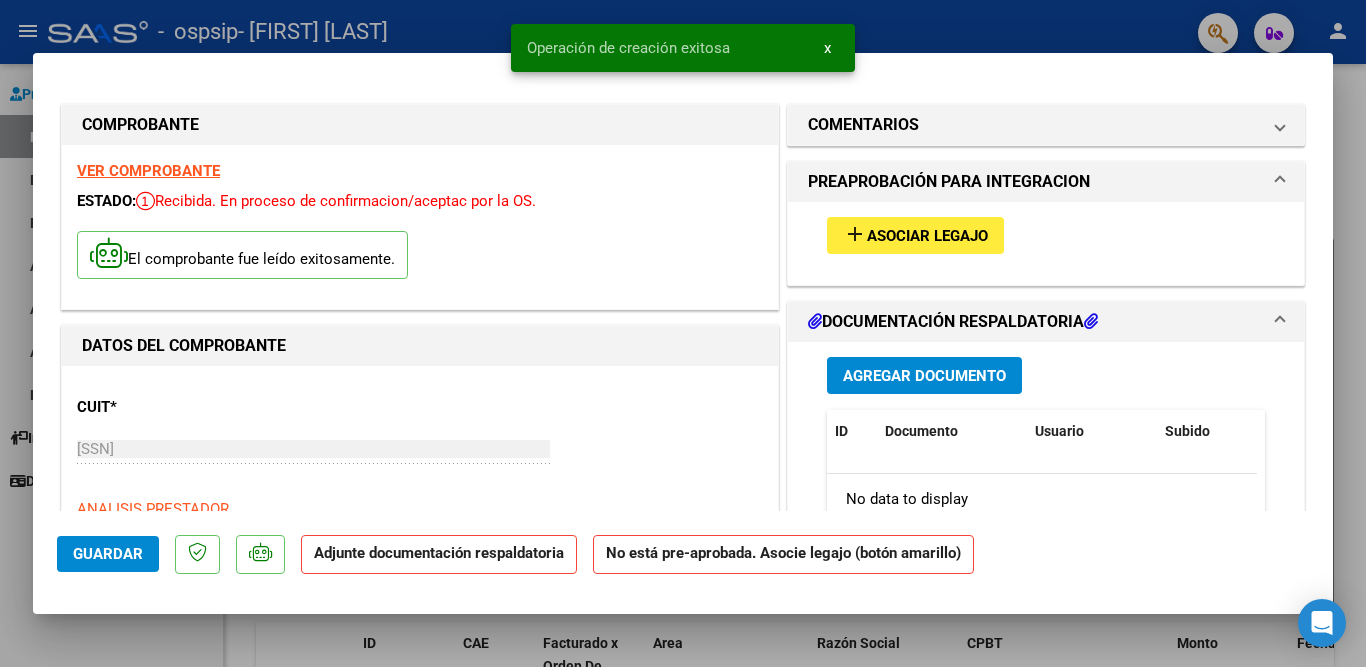 click on "Asociar Legajo" at bounding box center [927, 236] 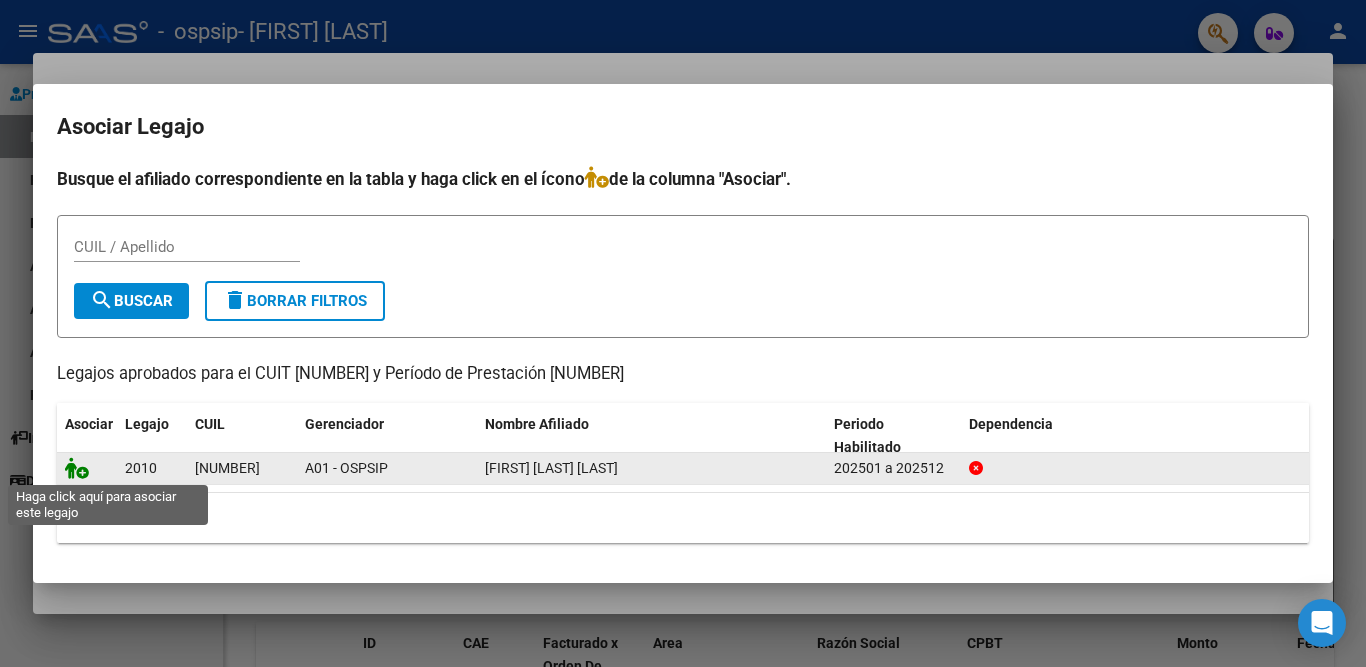 click 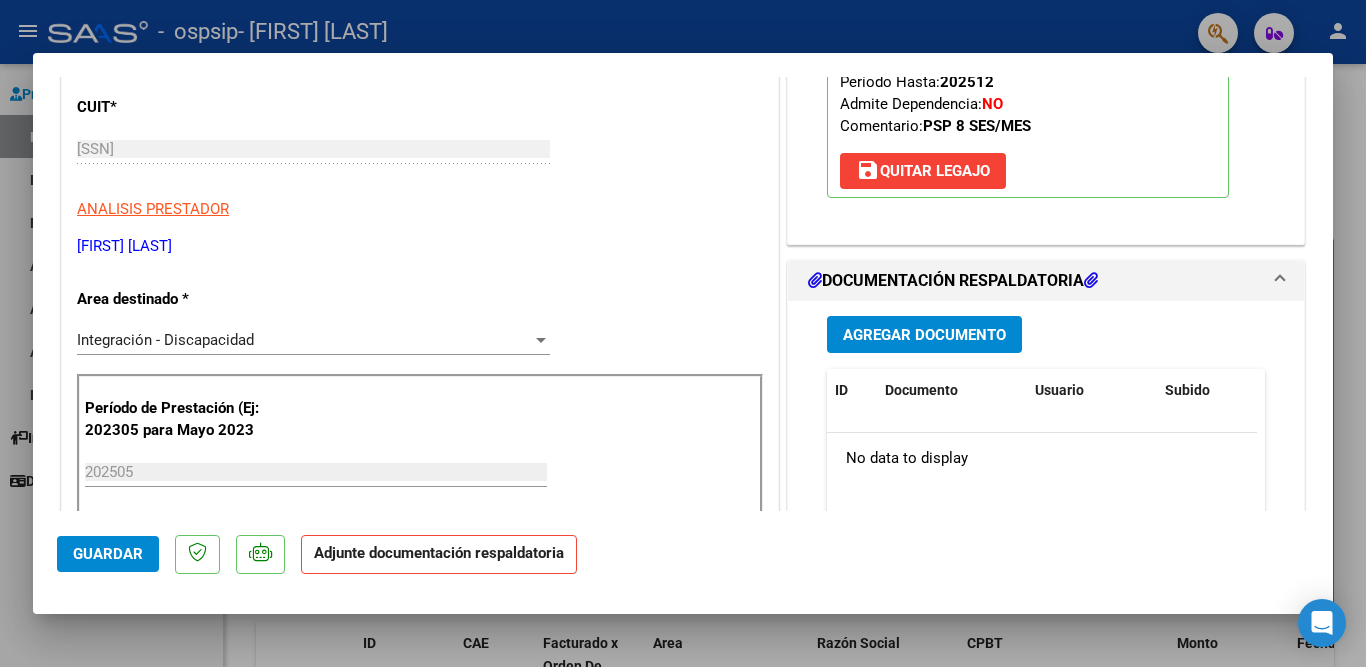 scroll, scrollTop: 400, scrollLeft: 0, axis: vertical 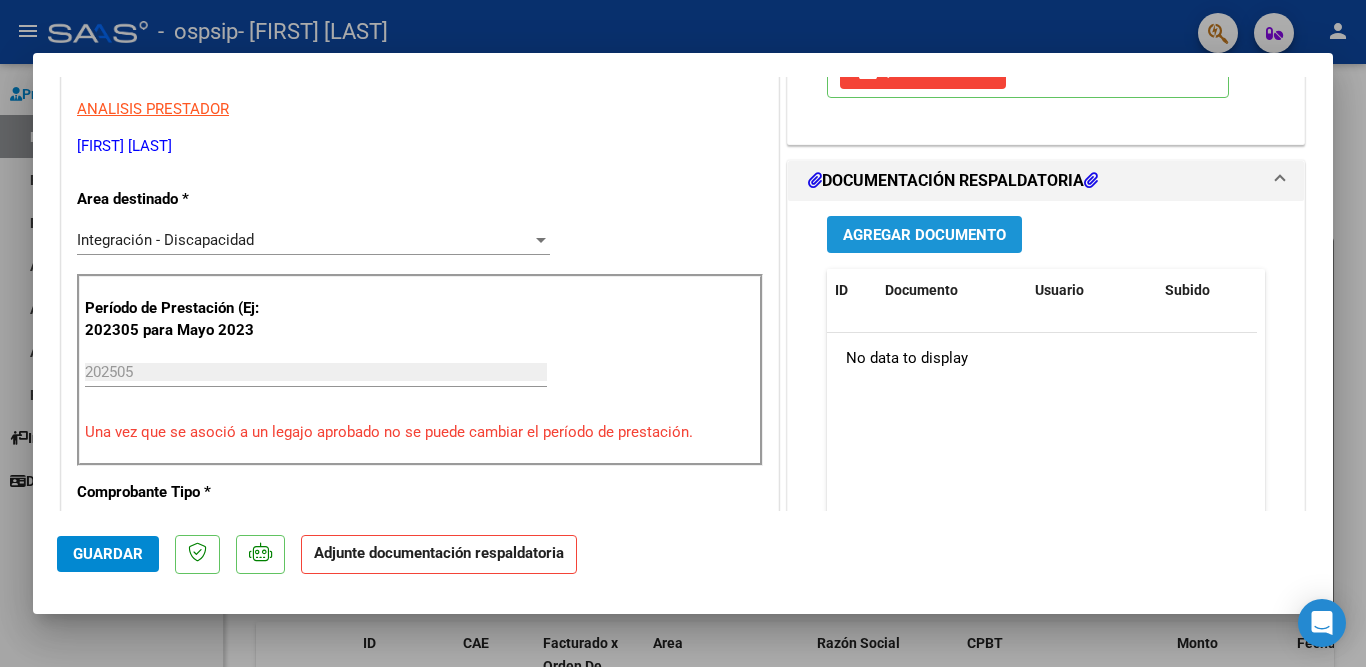 click on "Agregar Documento" at bounding box center (924, 235) 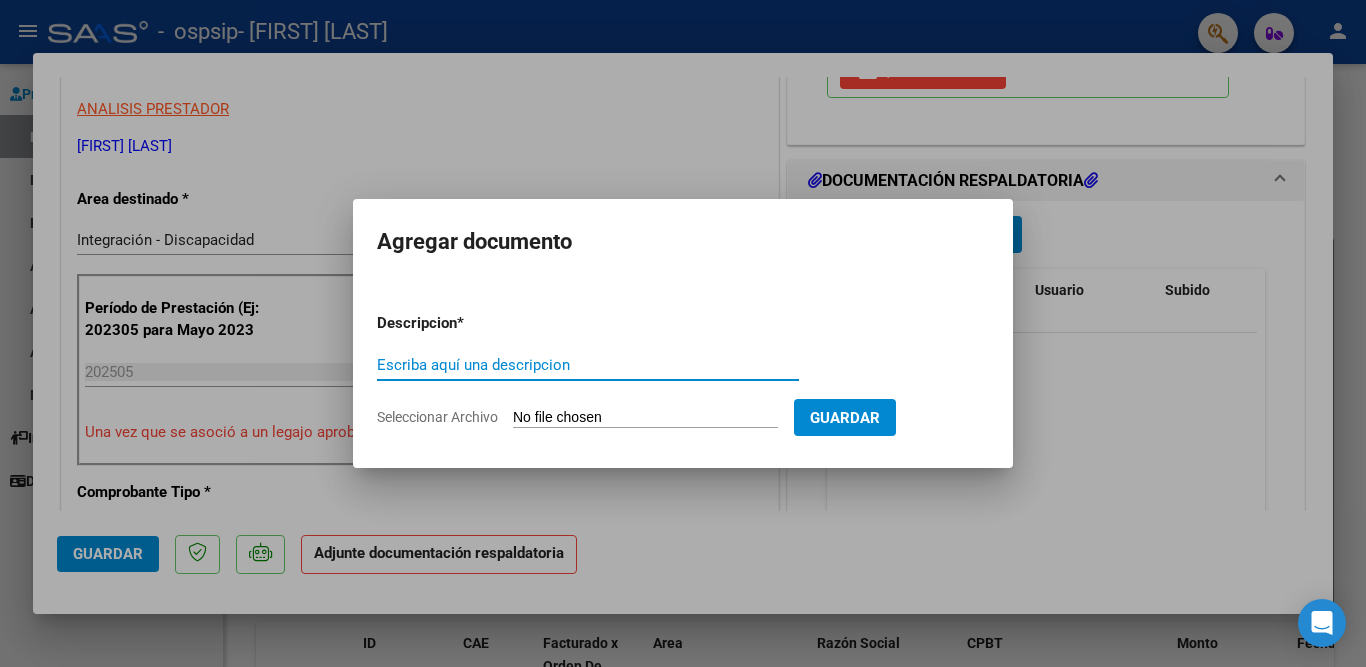 click on "Escriba aquí una descripcion" at bounding box center [588, 365] 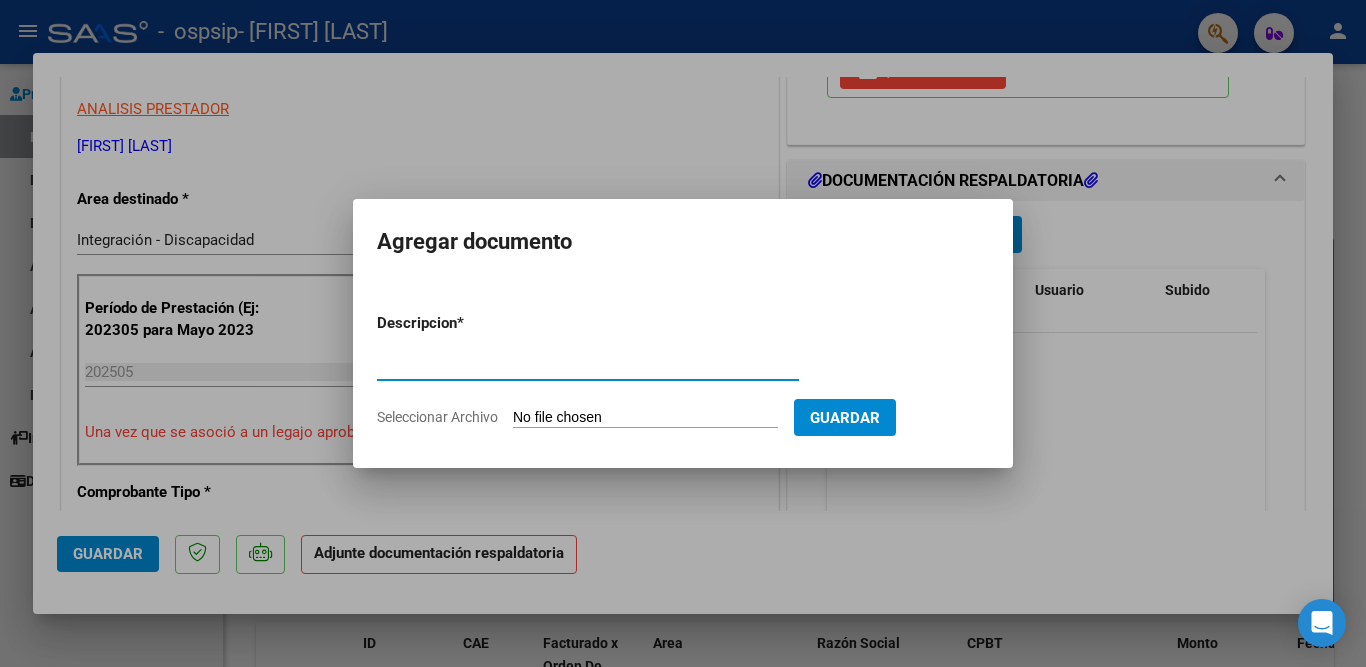 type on "PLANILLA ASISTENCIA" 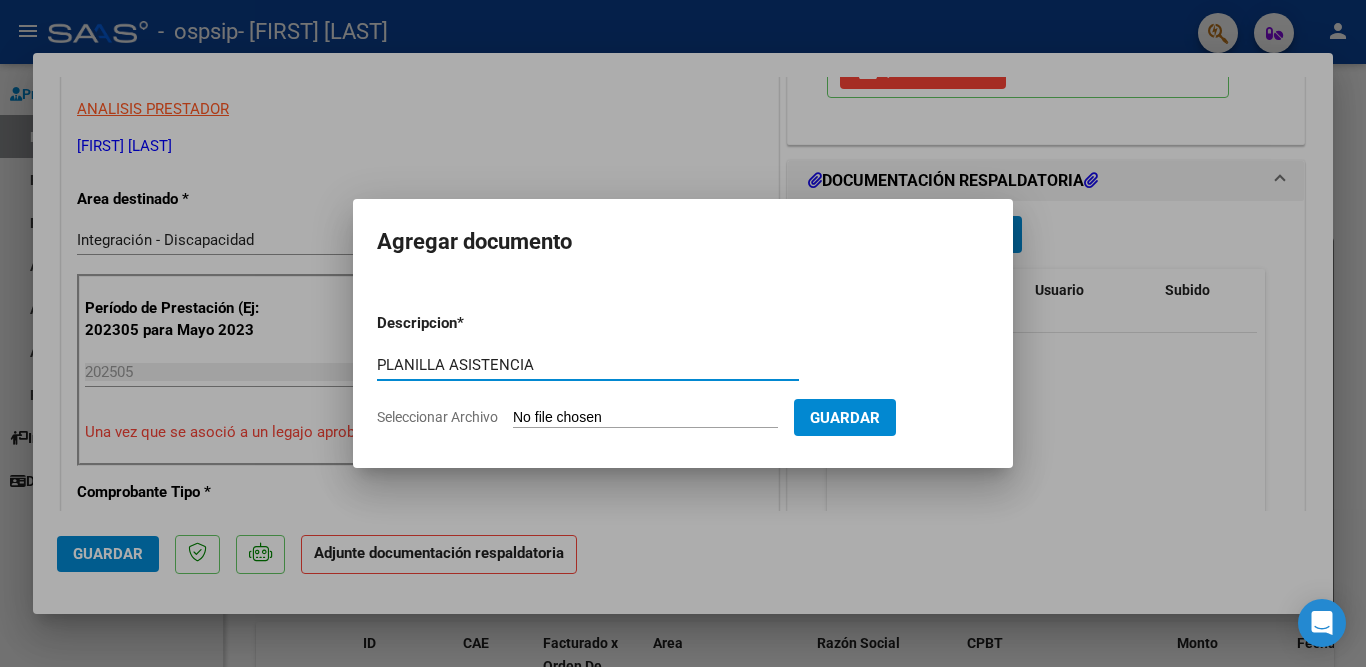 click on "Seleccionar Archivo" 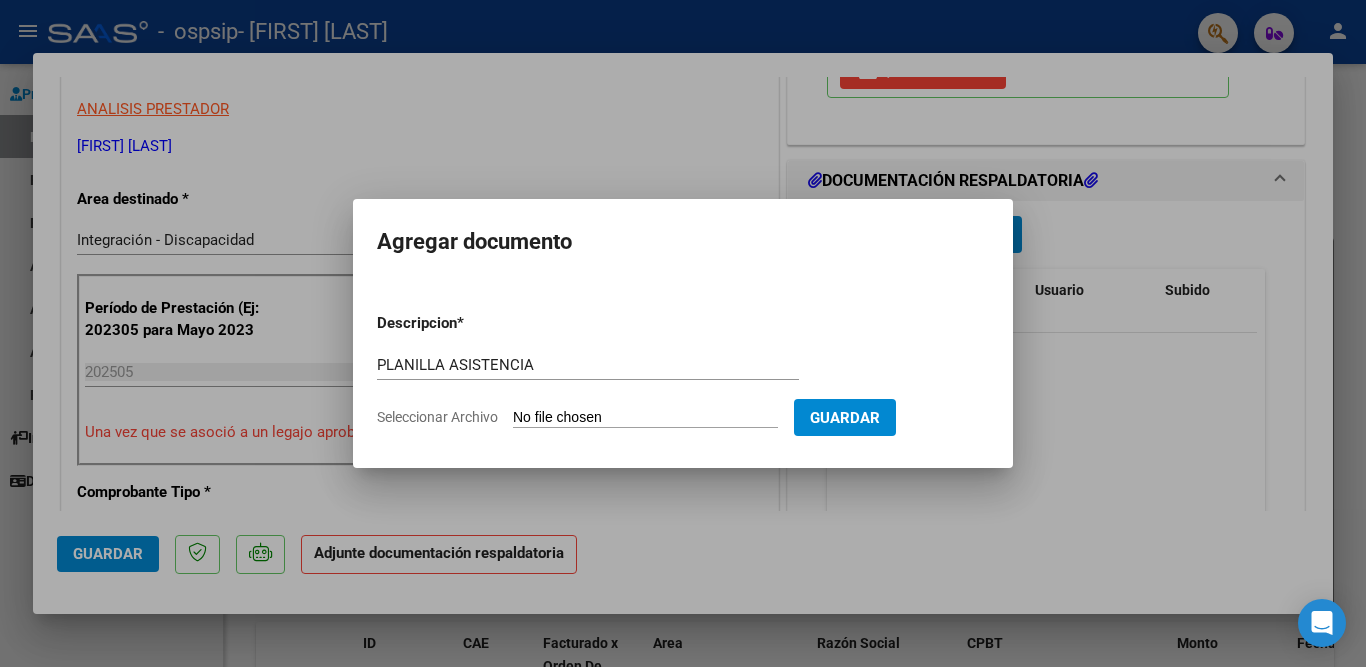 type on "C:\fakepath\TOLABA MAYO.pdf" 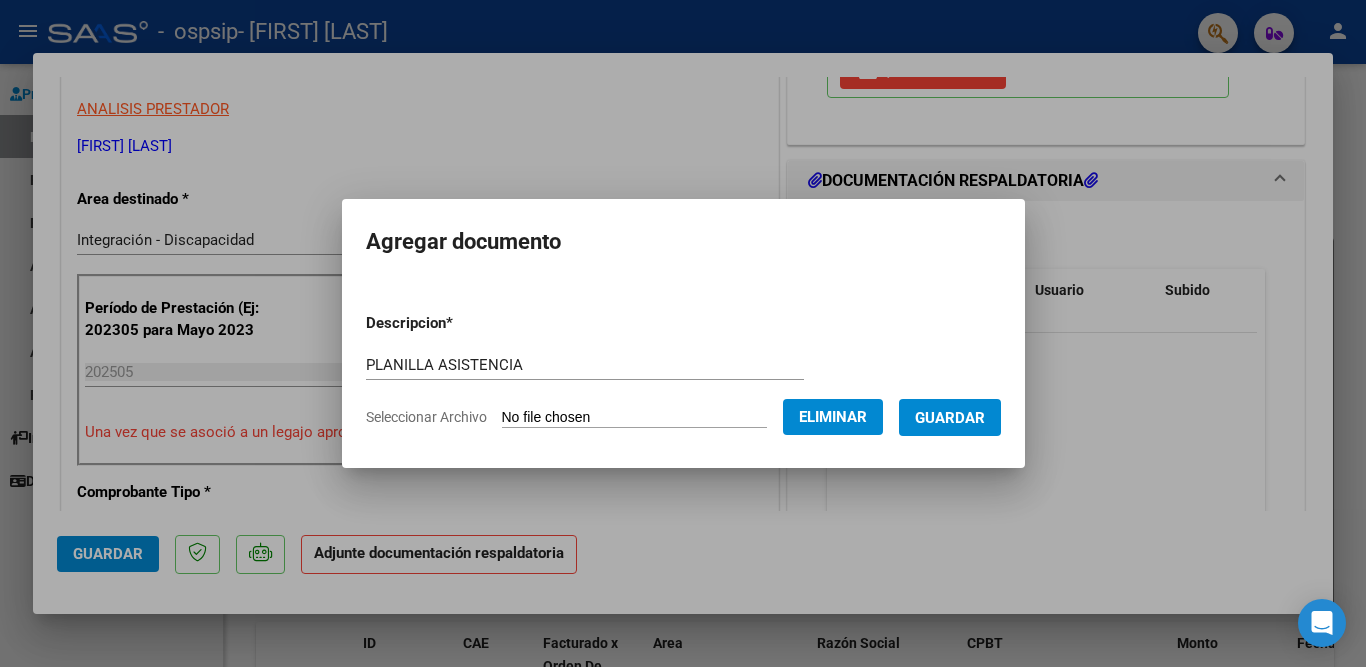 click on "Guardar" at bounding box center (950, 418) 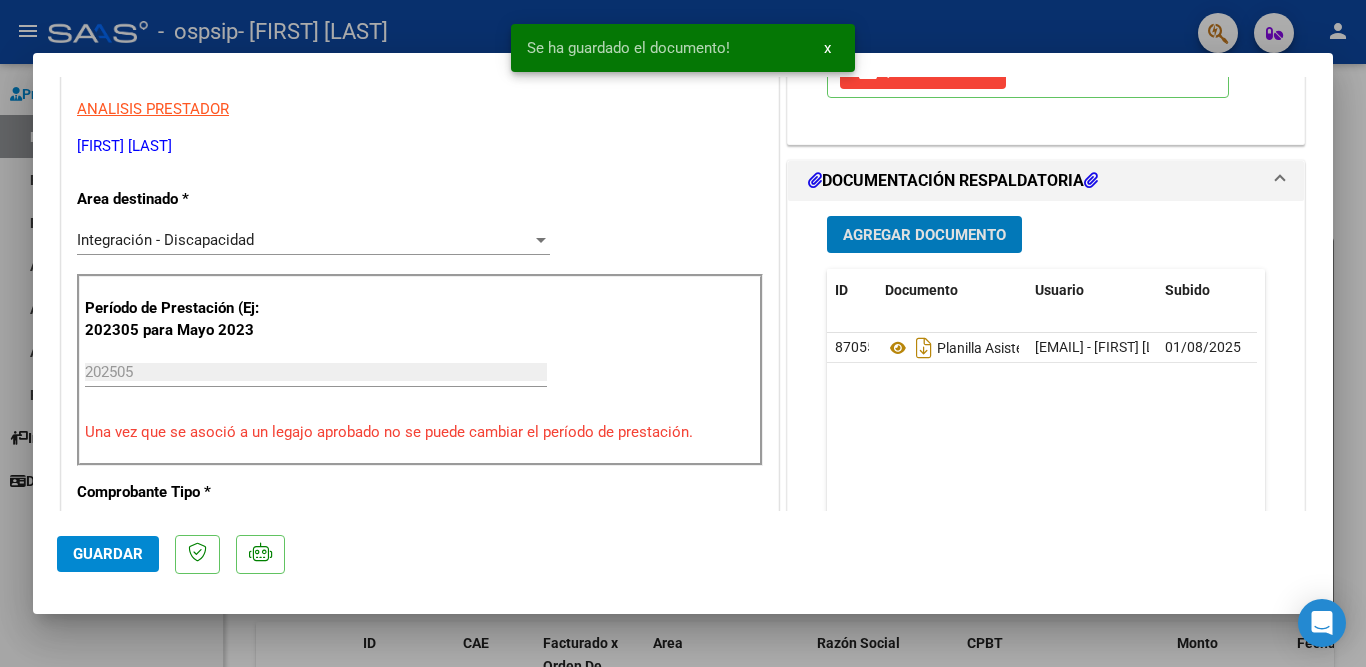 click on "Guardar" 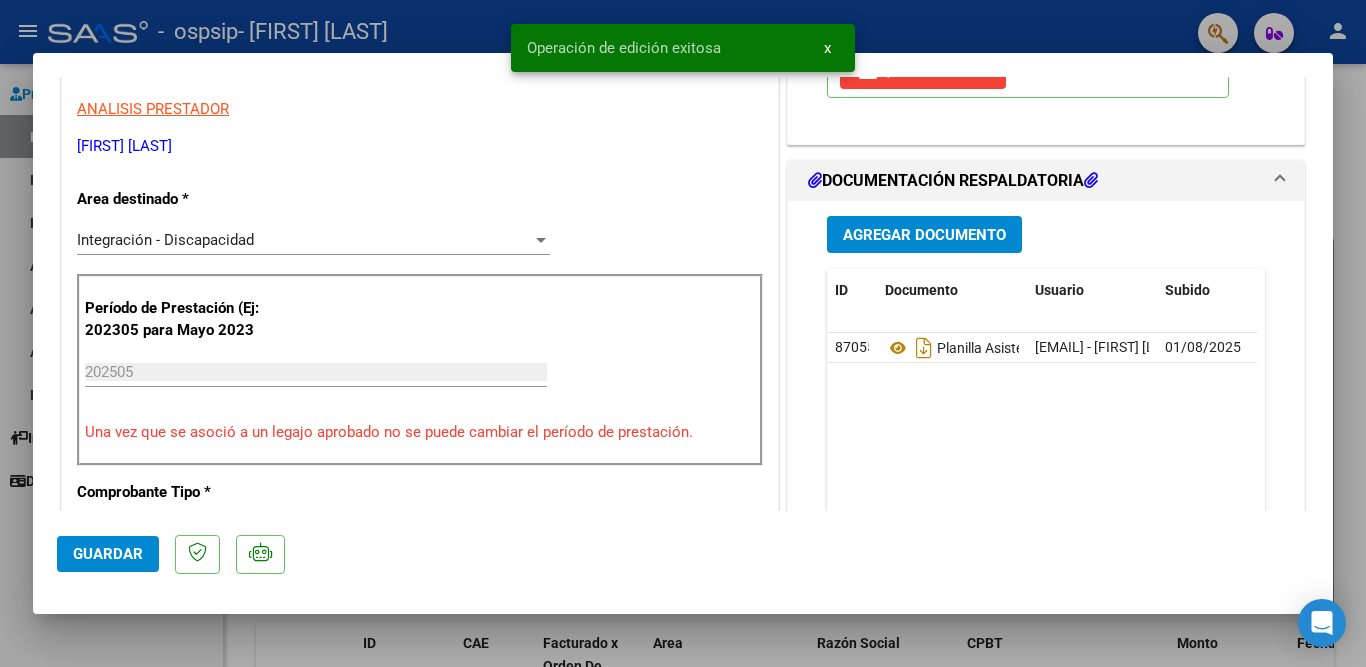 scroll, scrollTop: 0, scrollLeft: 0, axis: both 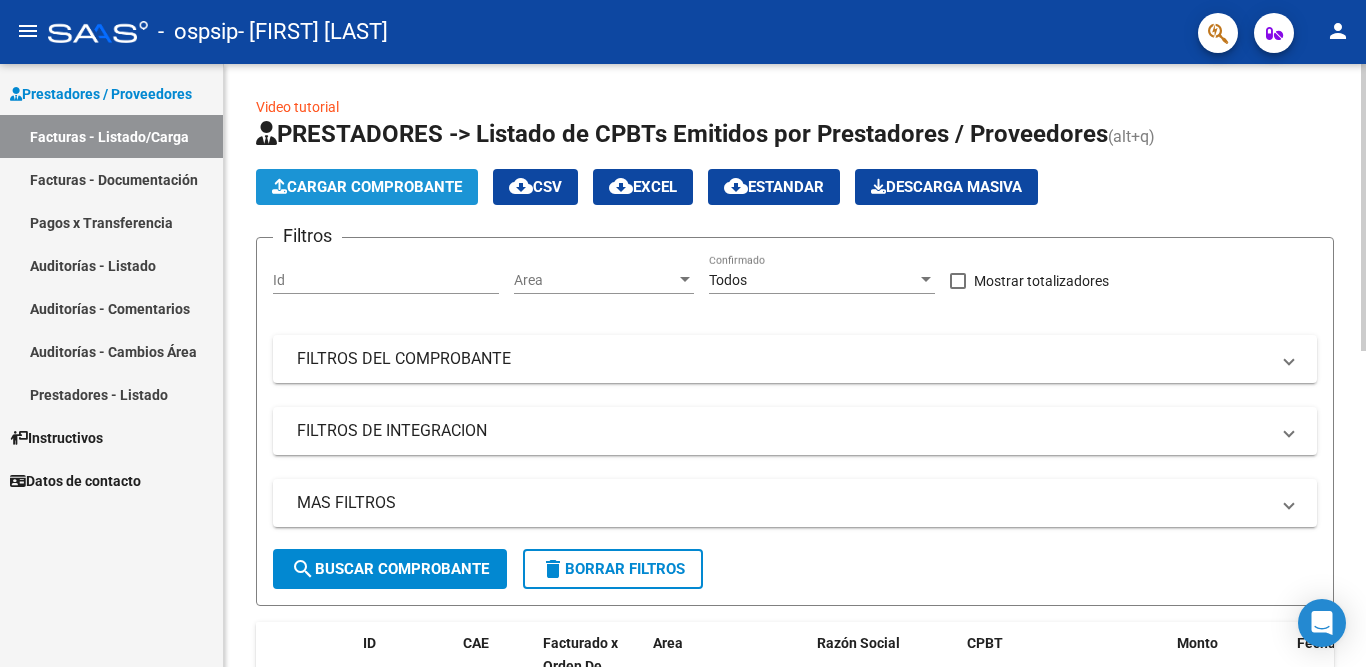 click on "Cargar Comprobante" 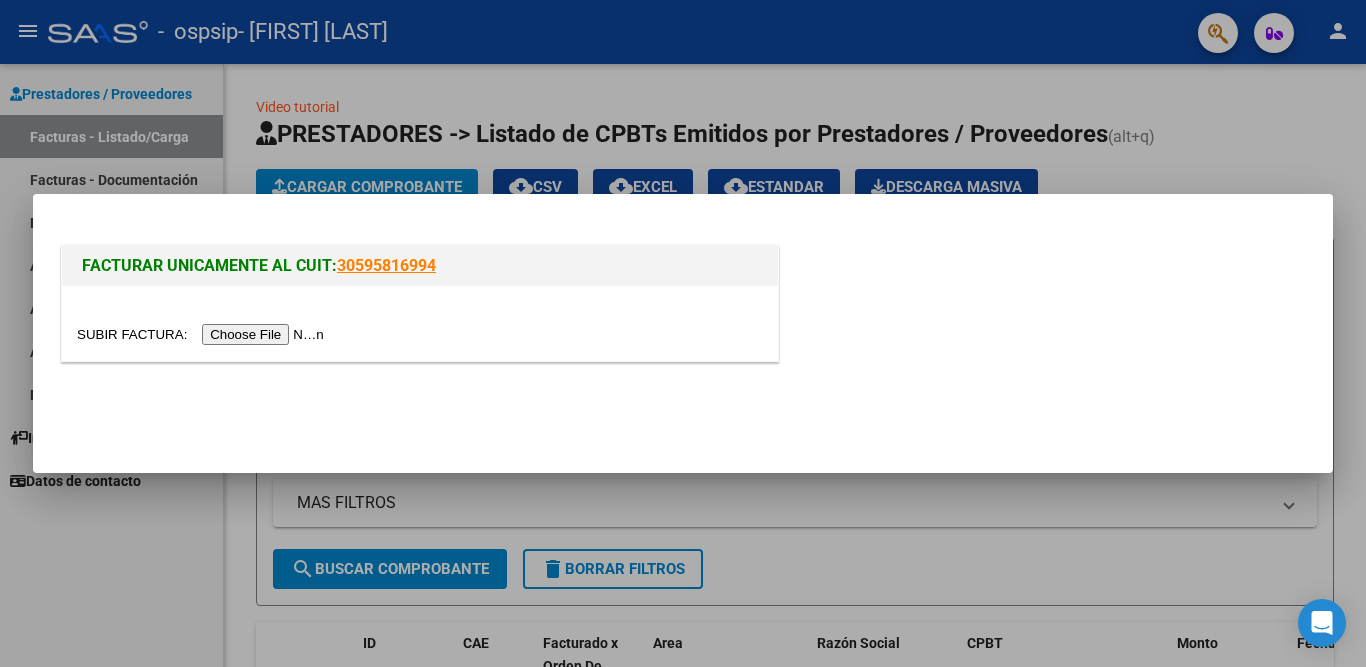 click at bounding box center [203, 334] 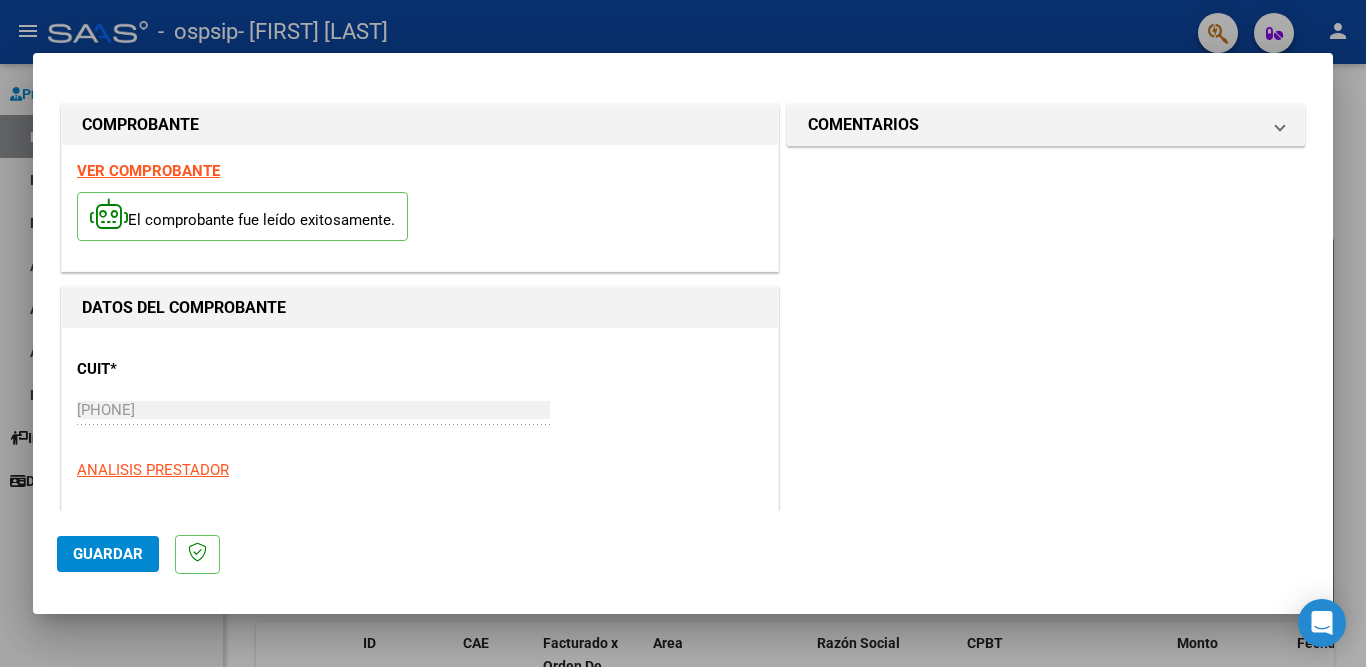 scroll, scrollTop: 300, scrollLeft: 0, axis: vertical 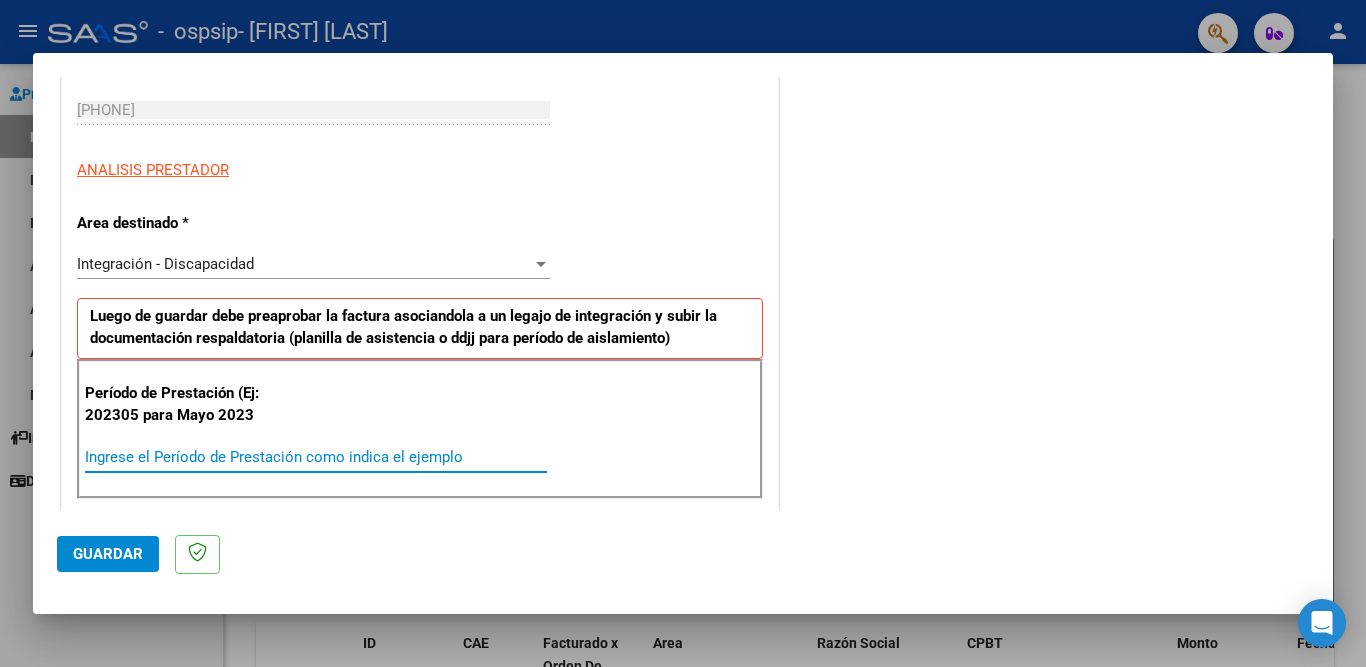 click on "Ingrese el Período de Prestación como indica el ejemplo" at bounding box center [316, 457] 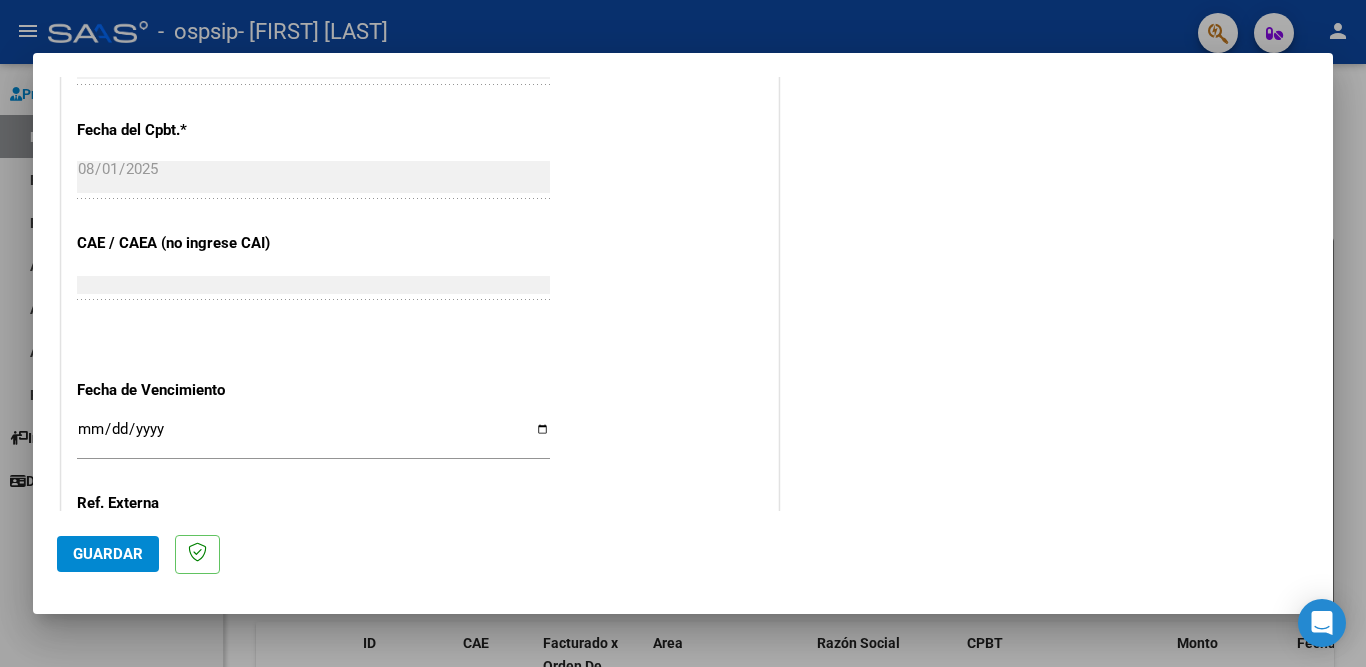 scroll, scrollTop: 1200, scrollLeft: 0, axis: vertical 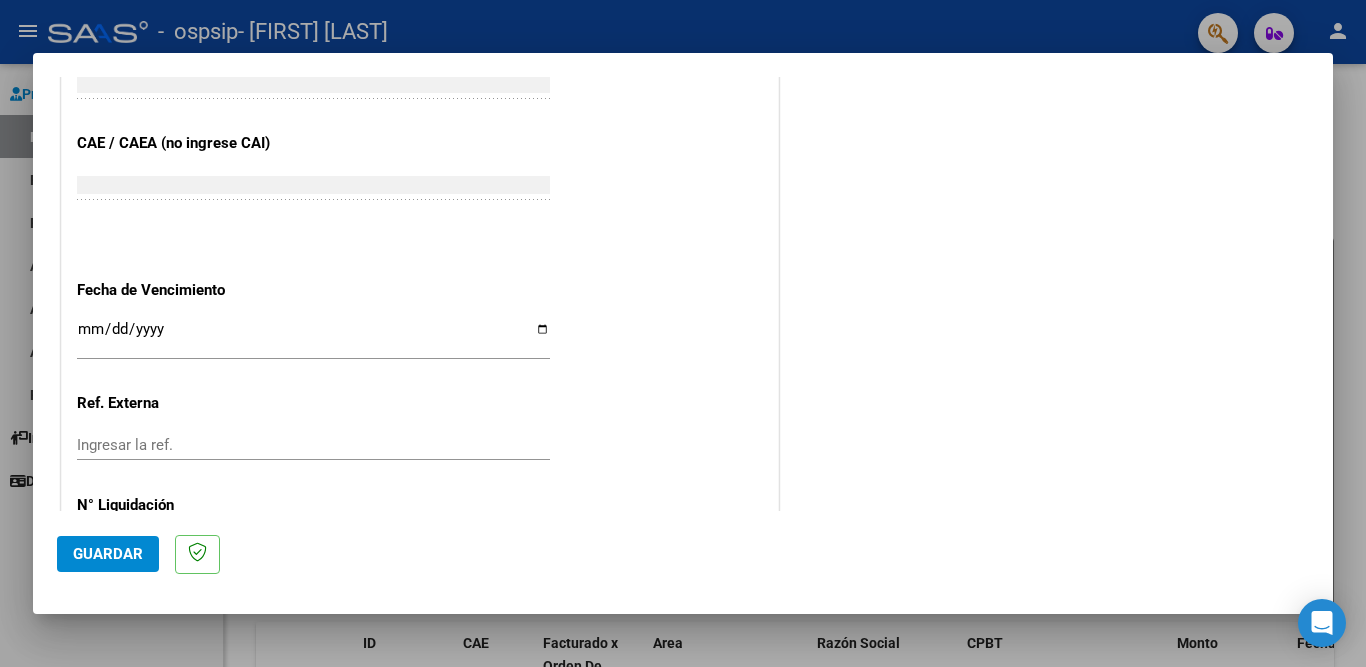 type on "202506" 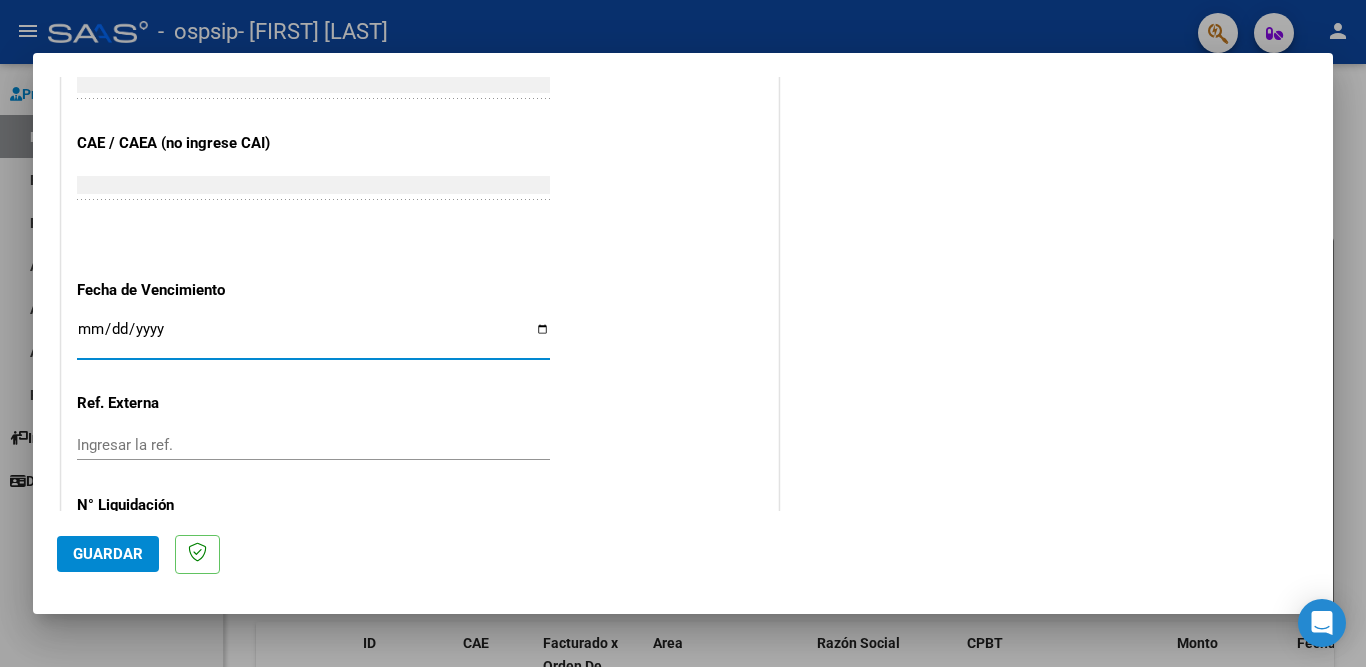 click on "Ingresar la fecha" at bounding box center (313, 337) 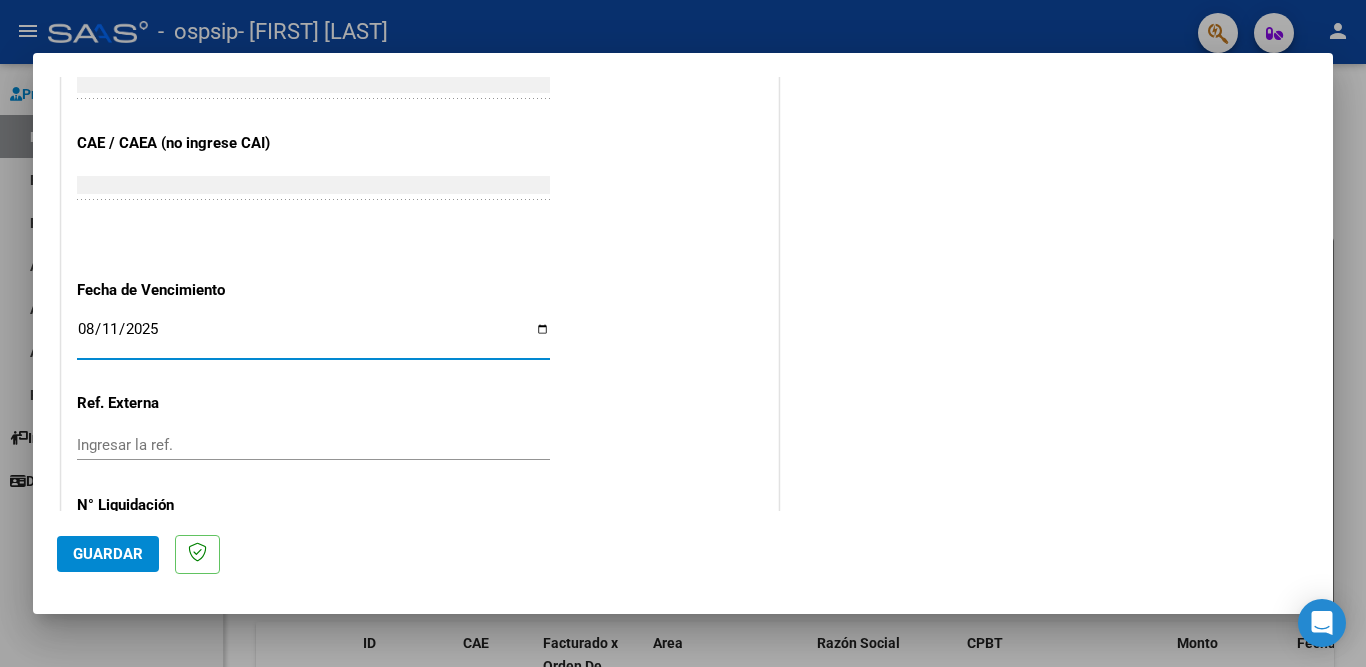 scroll, scrollTop: 1264, scrollLeft: 0, axis: vertical 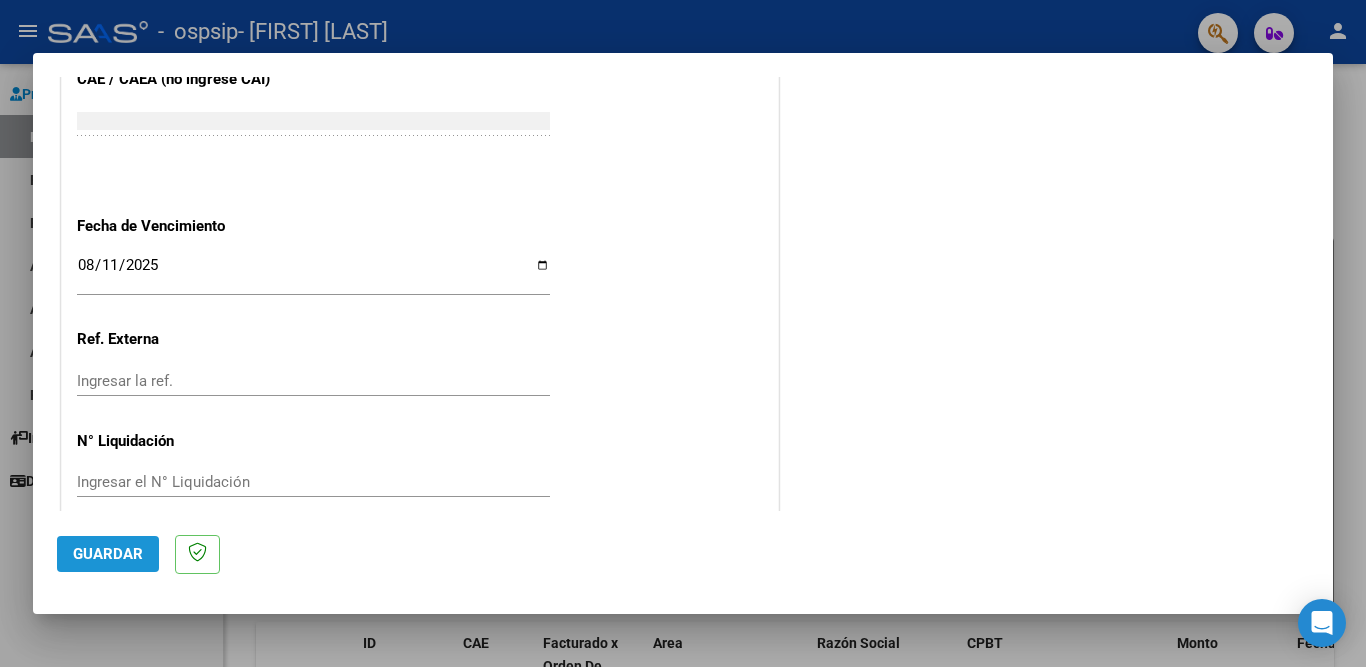 click on "Guardar" 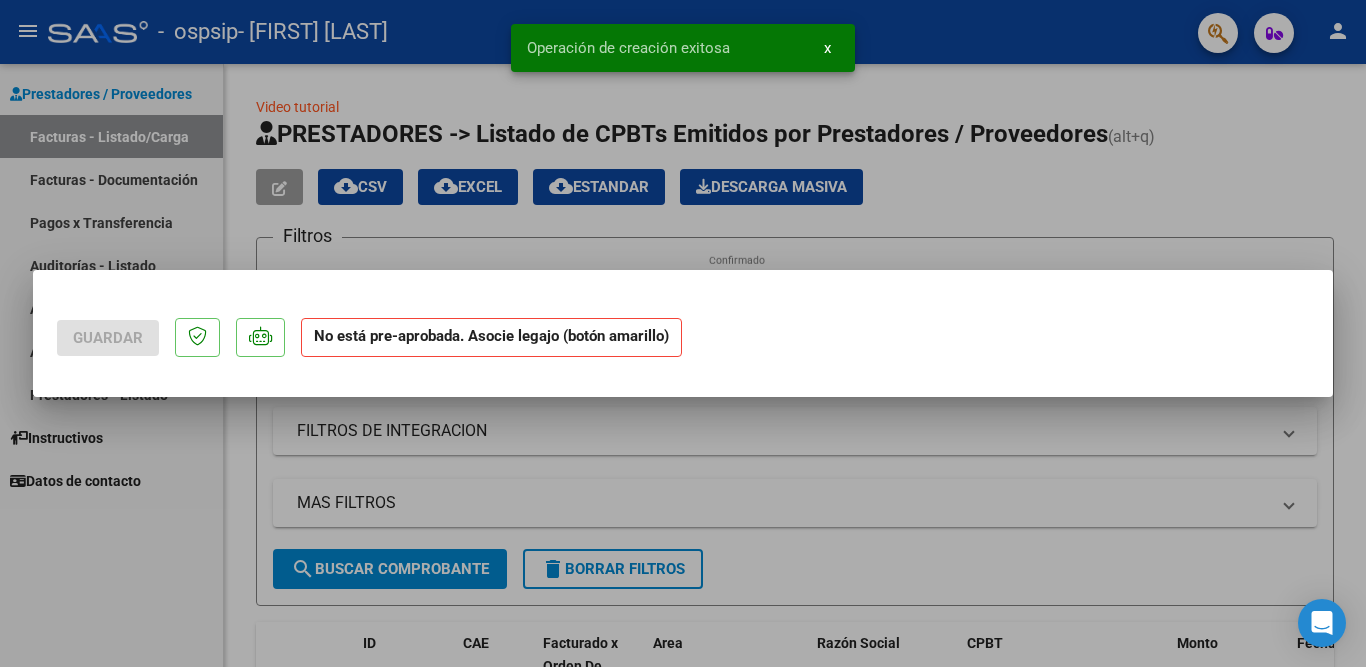 scroll, scrollTop: 0, scrollLeft: 0, axis: both 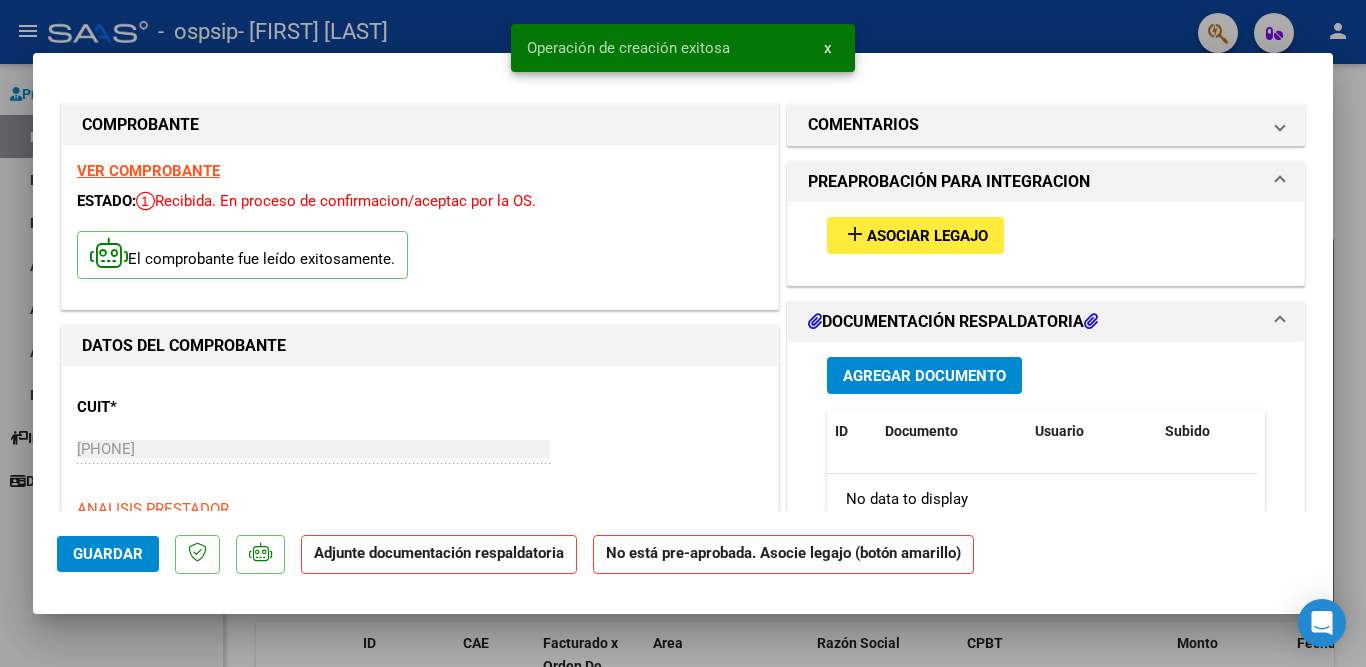 click on "Asociar Legajo" at bounding box center [927, 236] 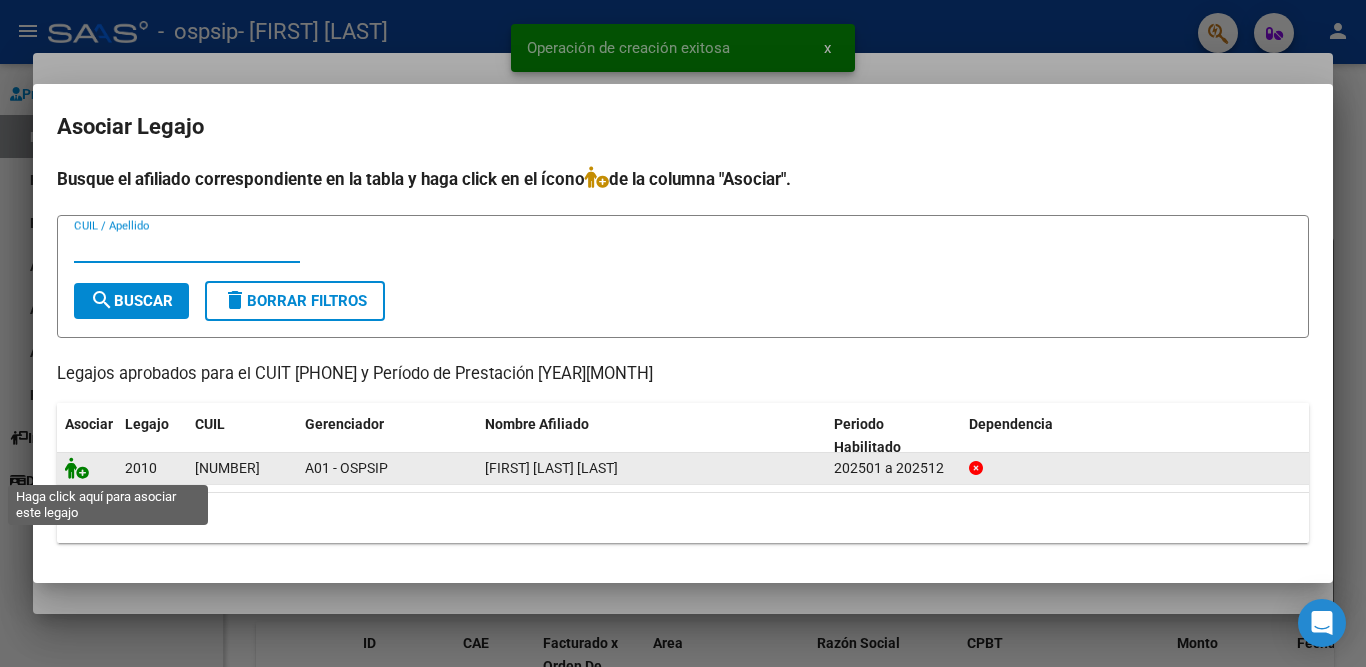 click 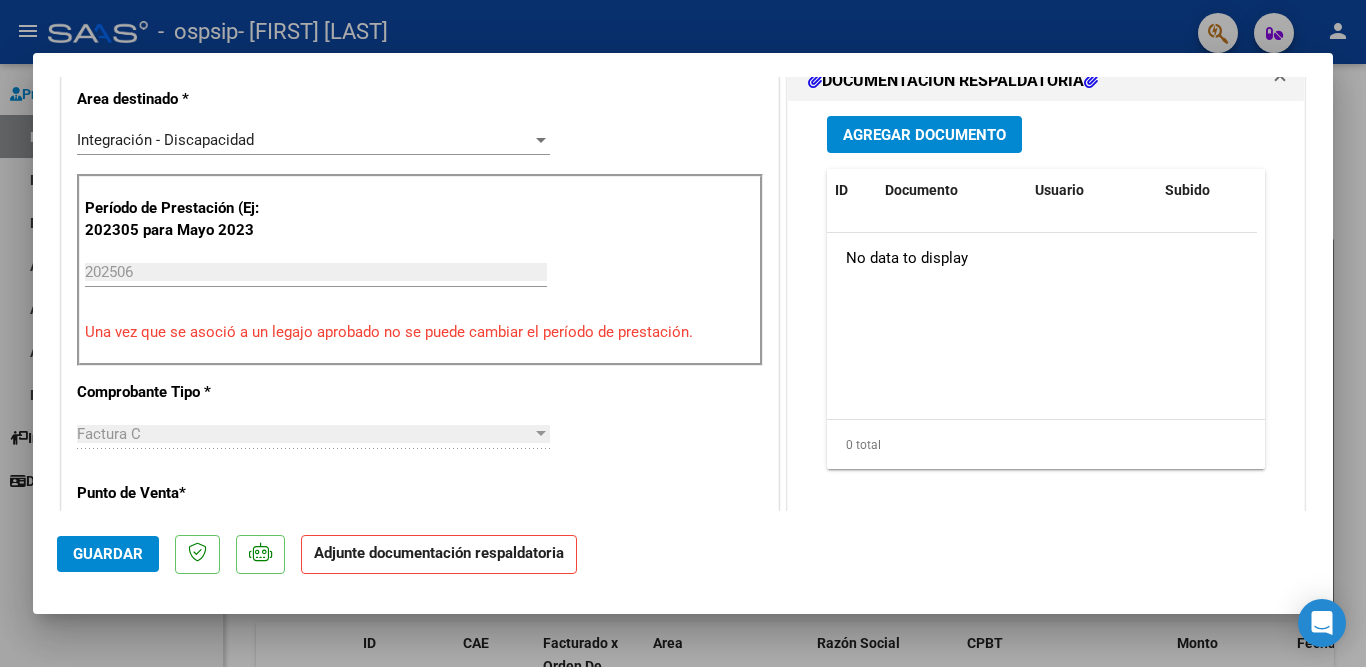 scroll, scrollTop: 400, scrollLeft: 0, axis: vertical 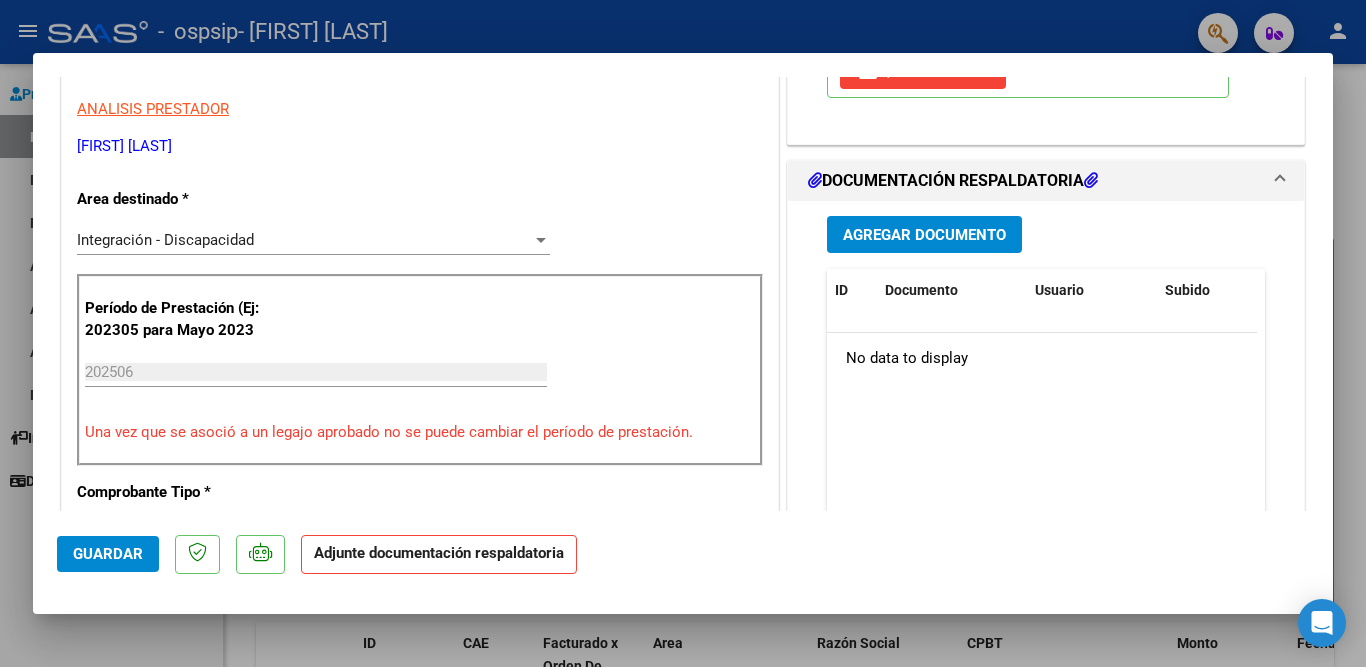 click on "Agregar Documento" at bounding box center [924, 235] 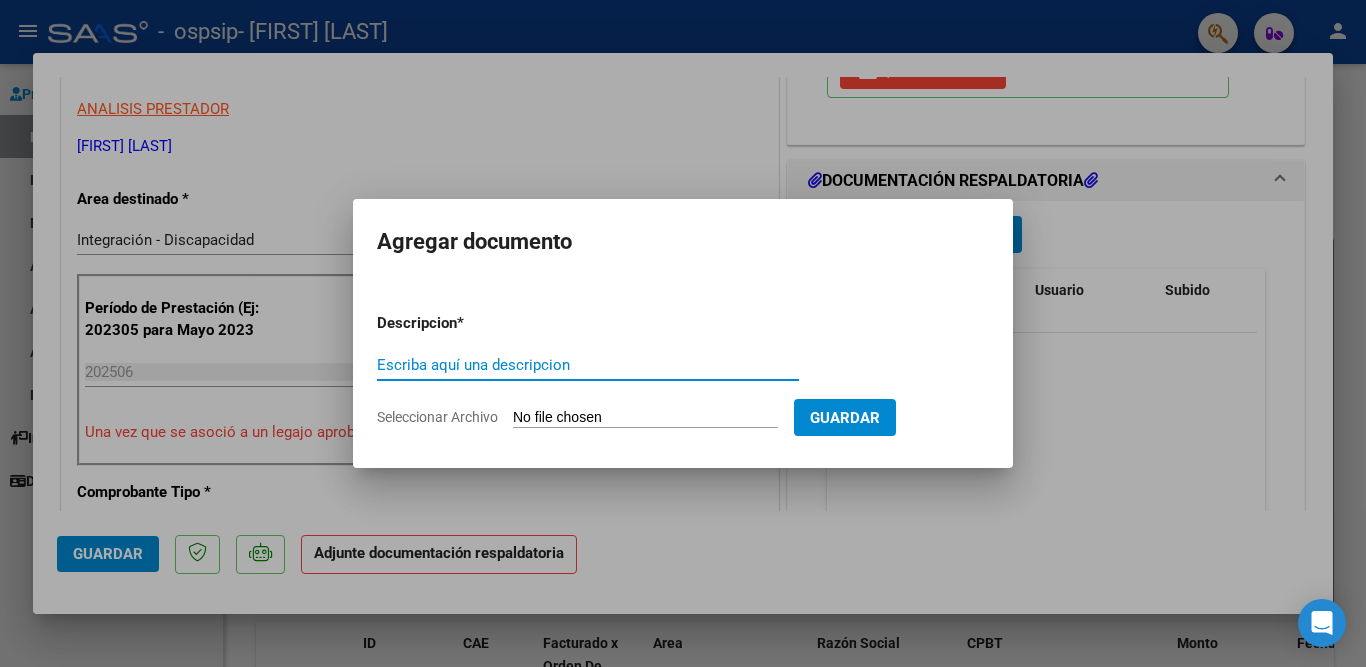 click on "Escriba aquí una descripcion" at bounding box center [588, 365] 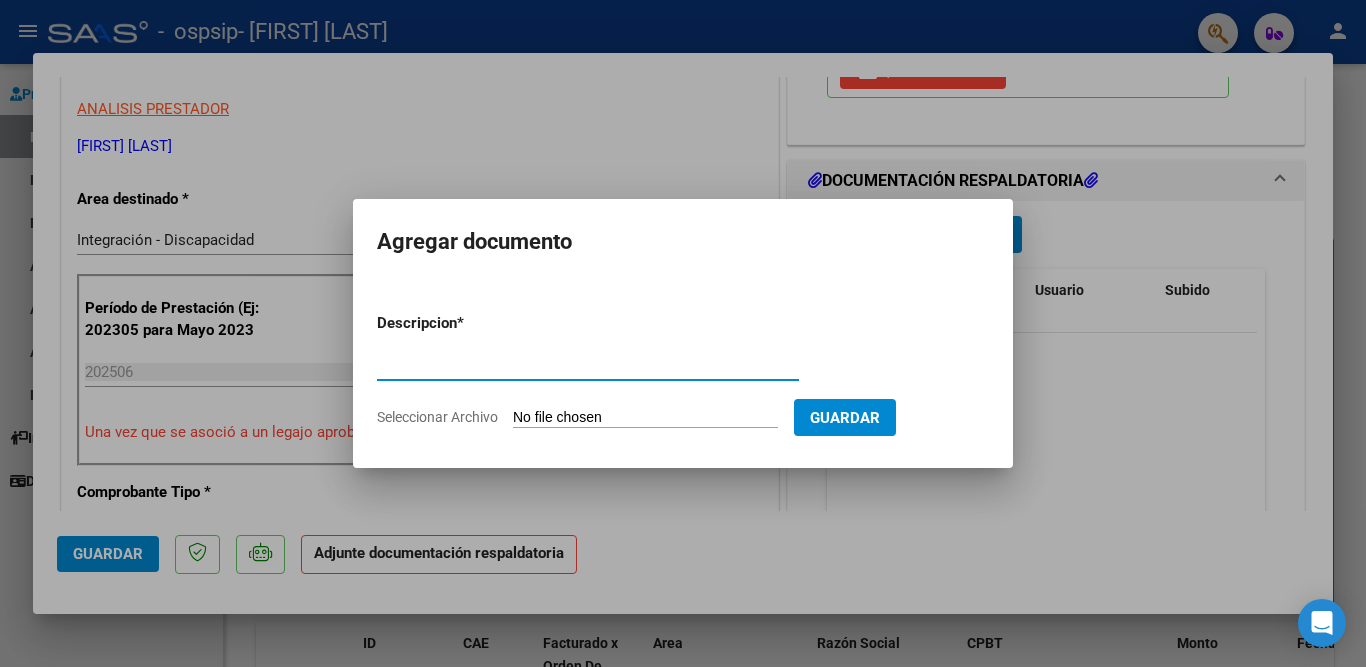 type on "PLANILLA ASISTENCIA" 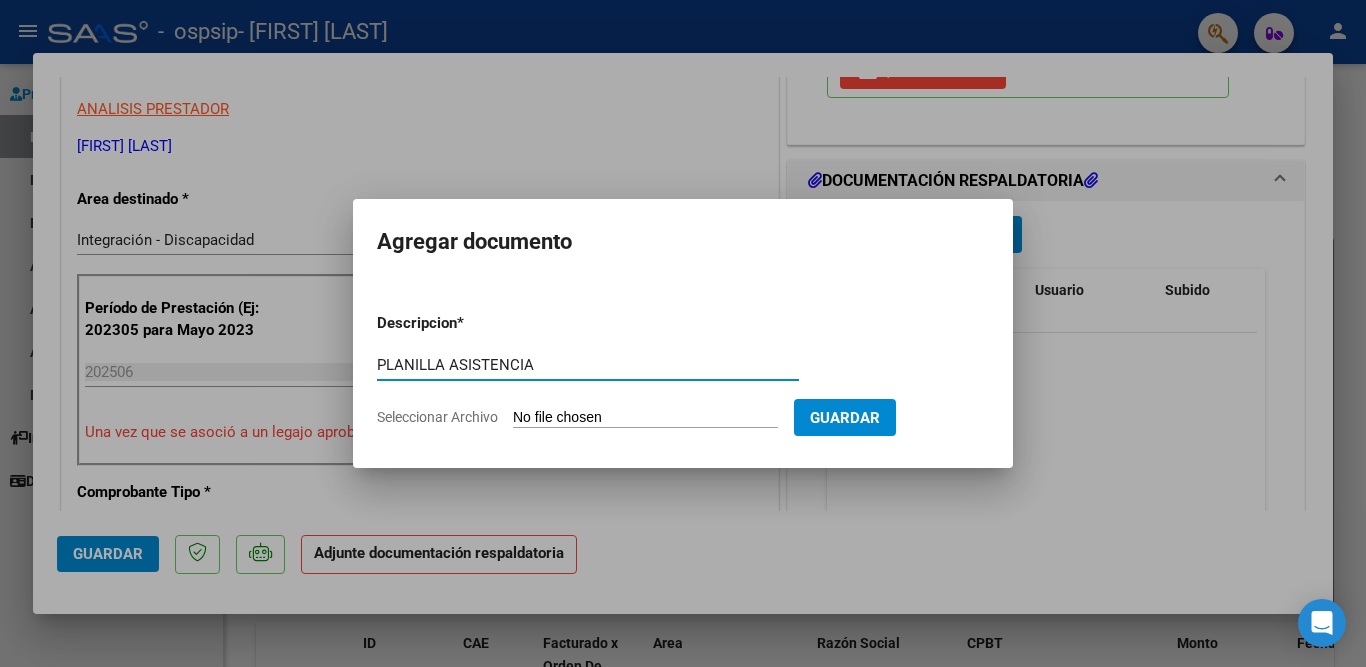 click on "Seleccionar Archivo" 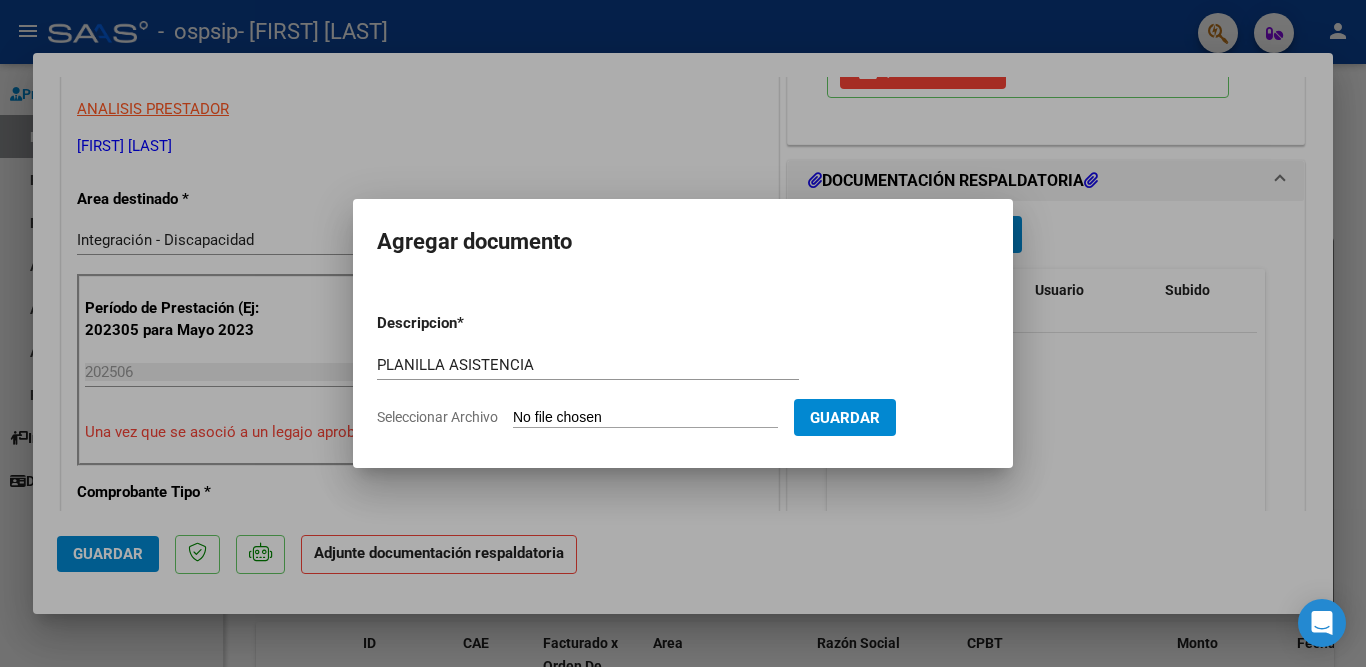 type on "C:\fakepath\TOLABA JUNIO.pdf" 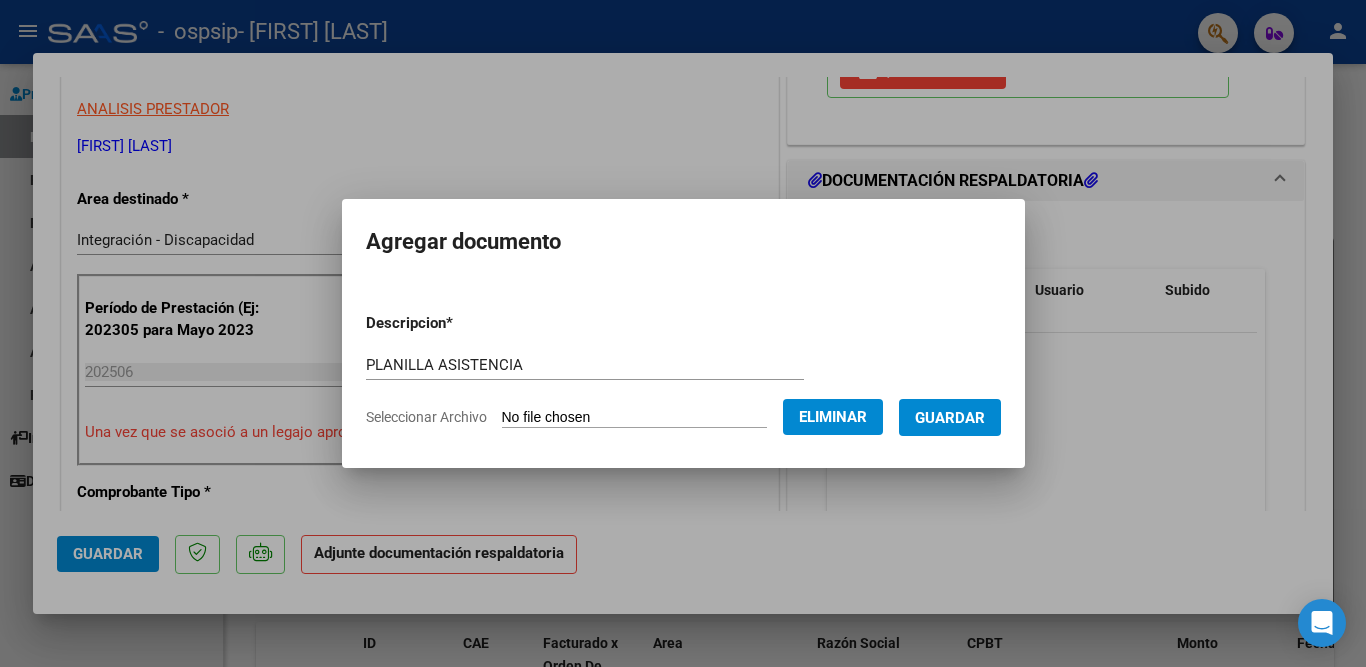 click on "Guardar" at bounding box center [950, 418] 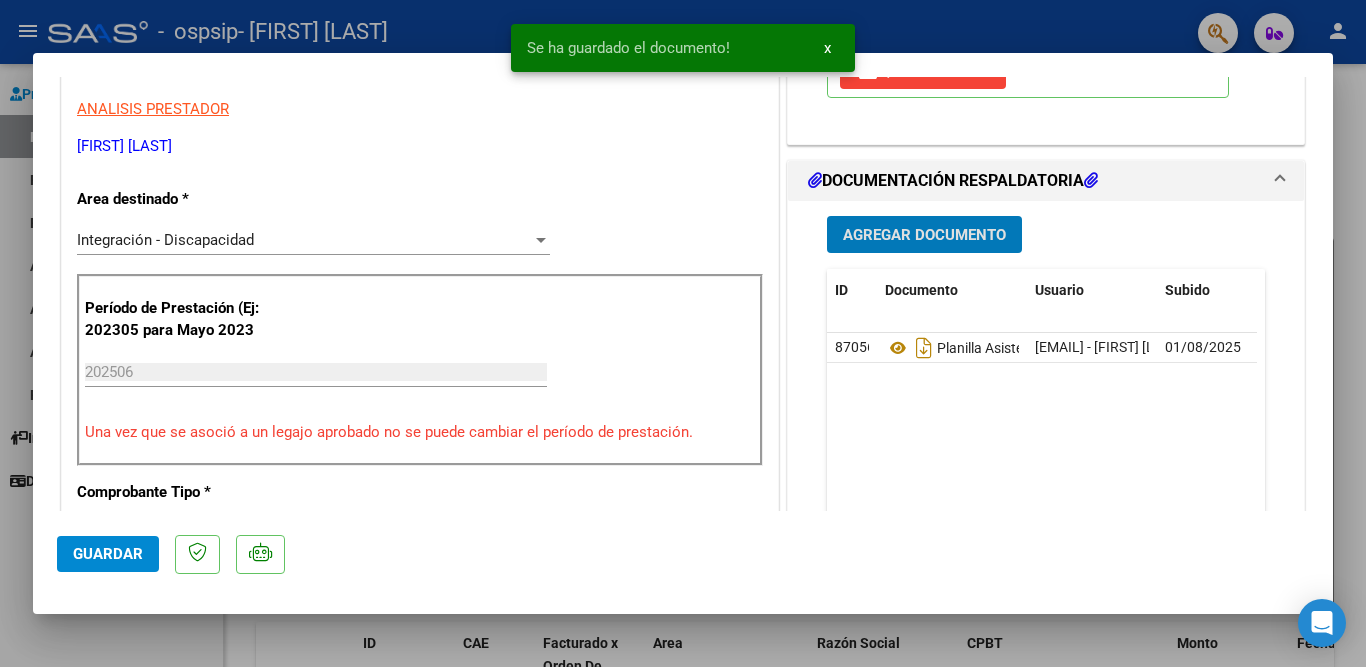 click on "Agregar Documento" at bounding box center (924, 235) 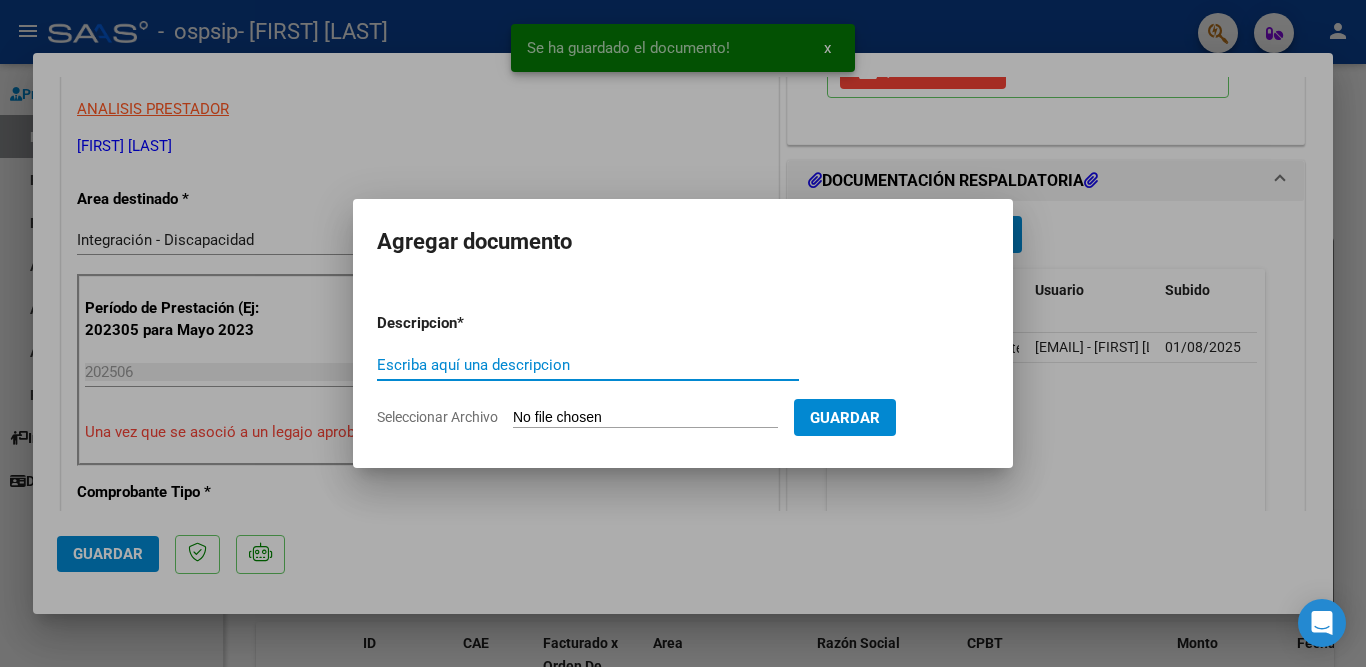 click on "Escriba aquí una descripcion" at bounding box center (588, 365) 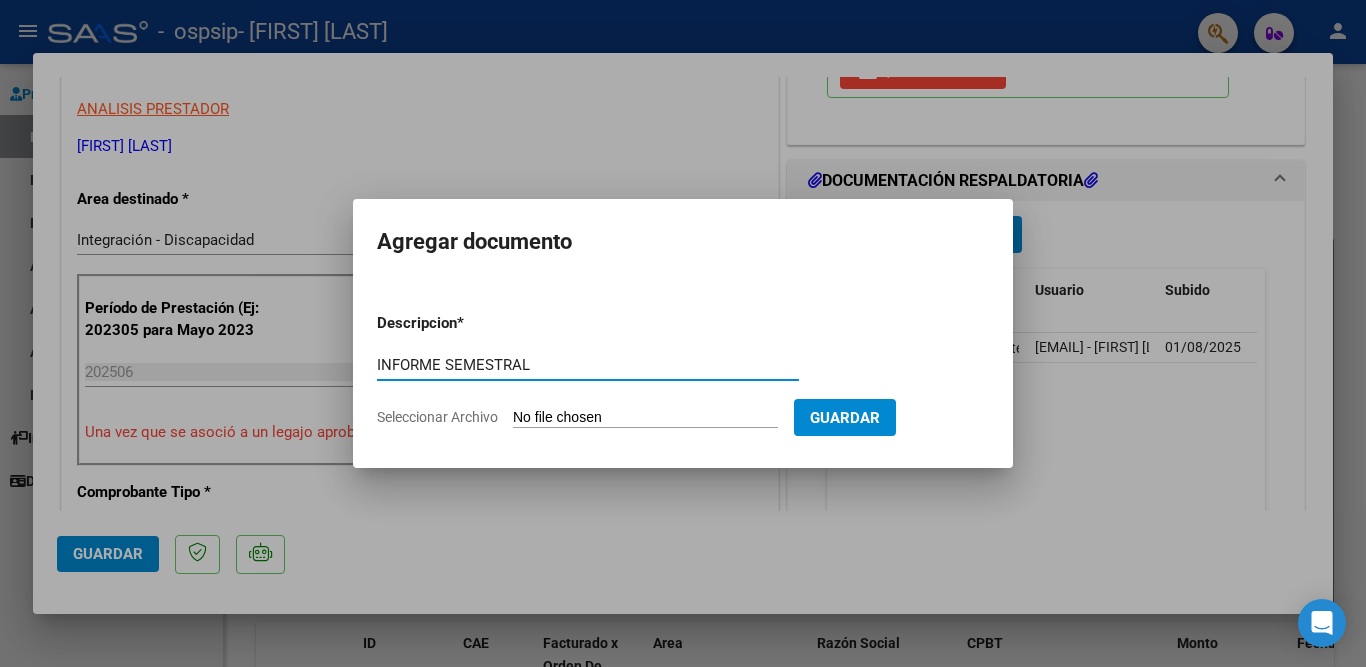 type on "INFORME SEMESTRAL" 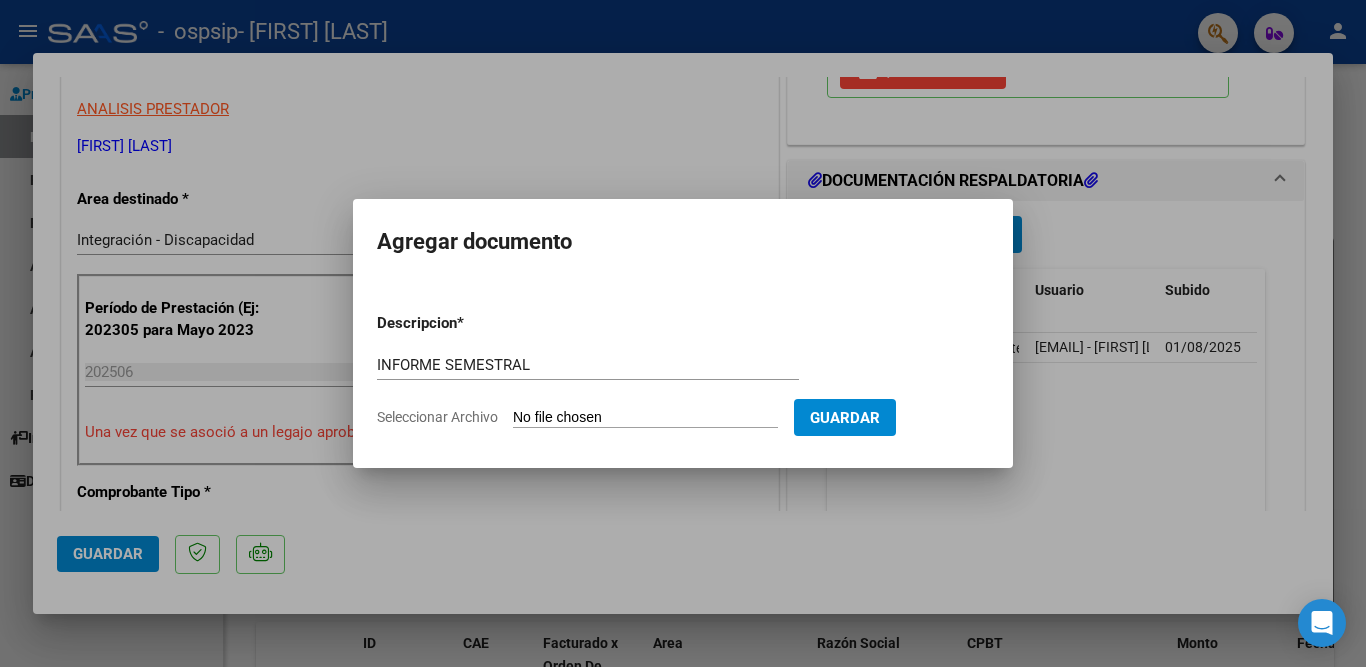 click on "Seleccionar Archivo" 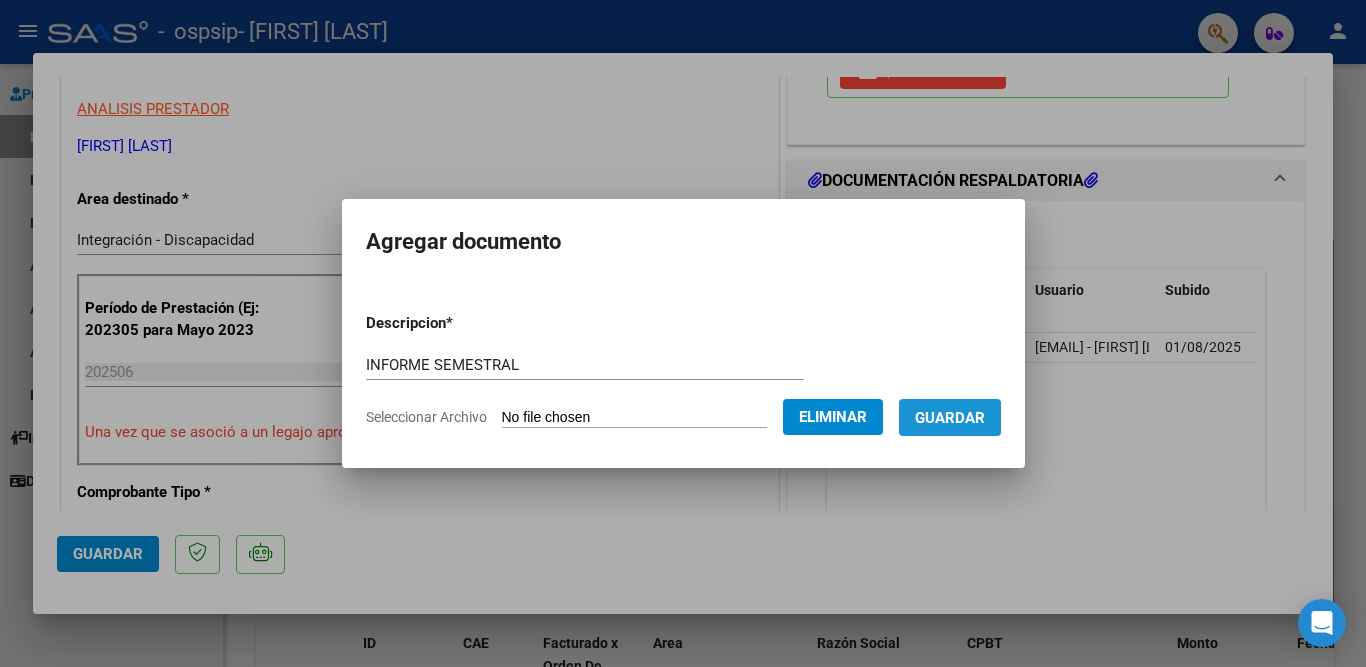 click on "Guardar" at bounding box center (950, 418) 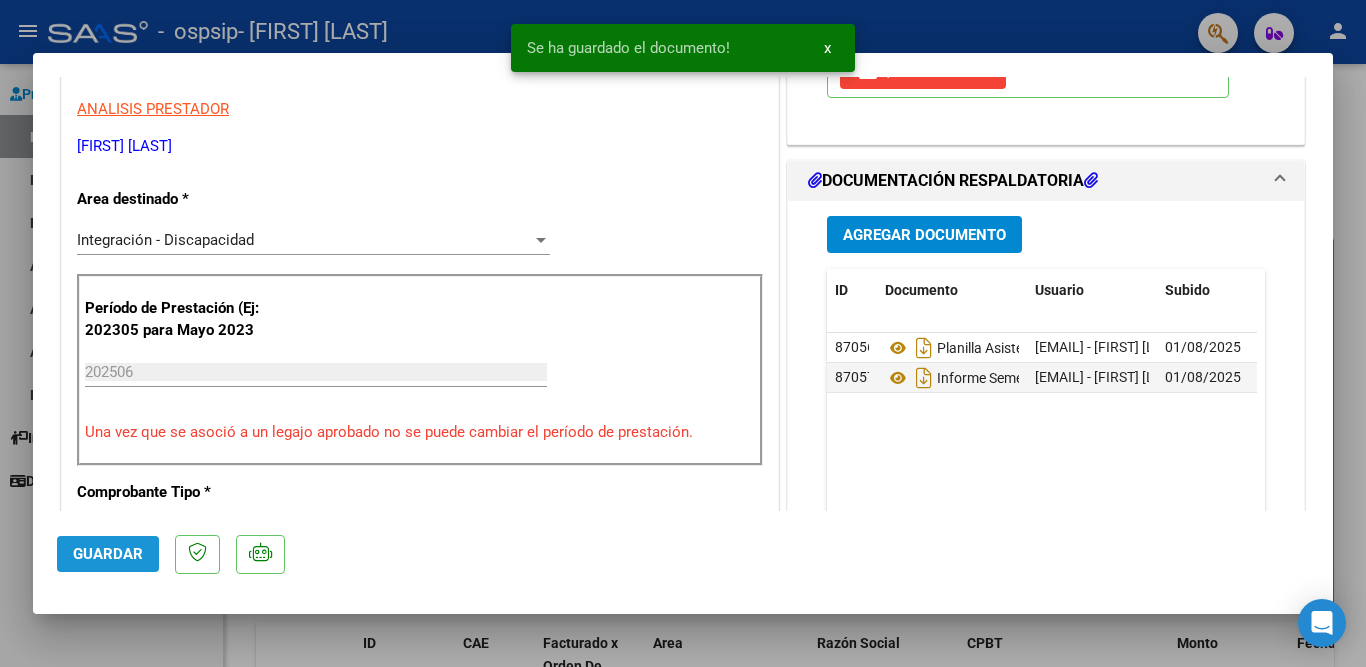click on "Guardar" 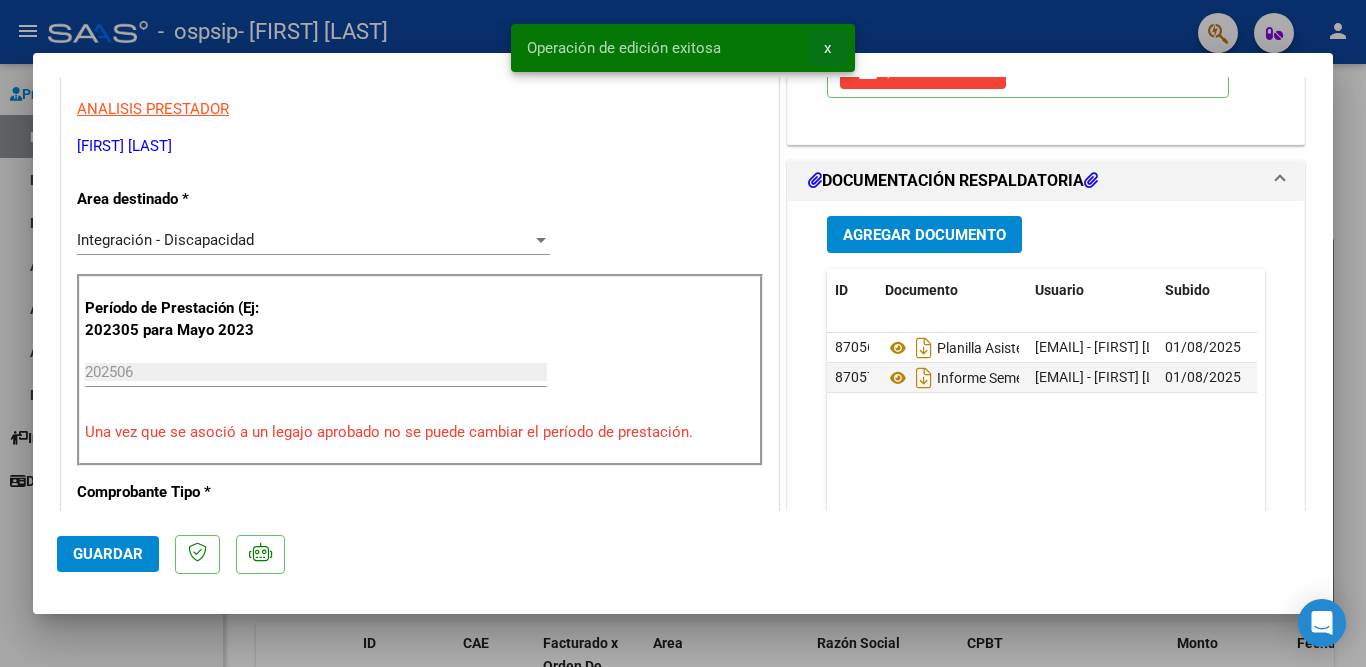click on "x" at bounding box center (827, 48) 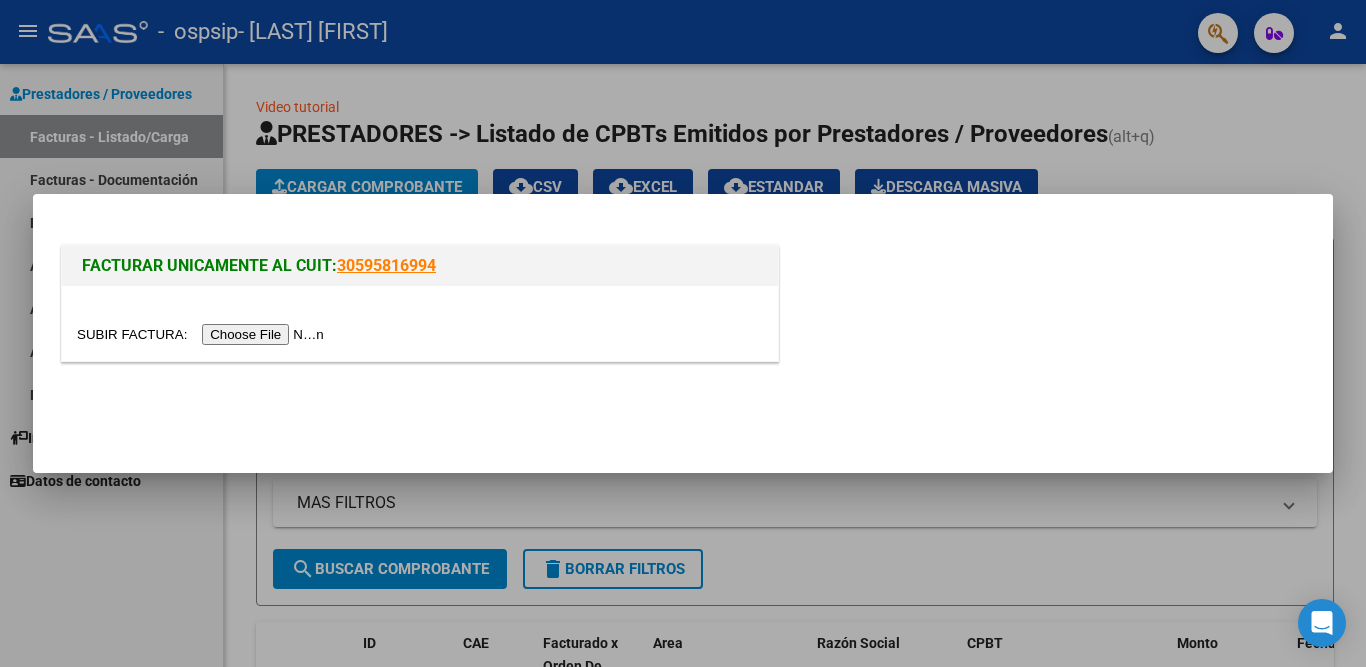scroll, scrollTop: 0, scrollLeft: 0, axis: both 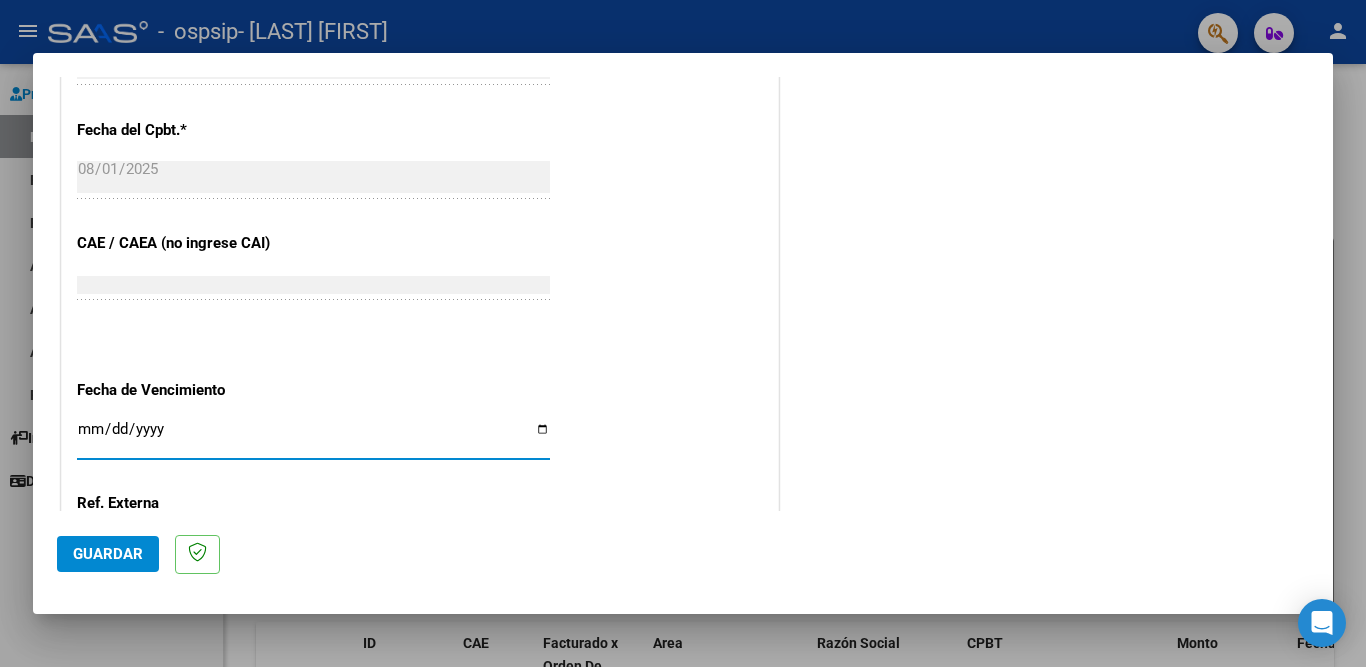click on "Ingresar la fecha" at bounding box center (313, 437) 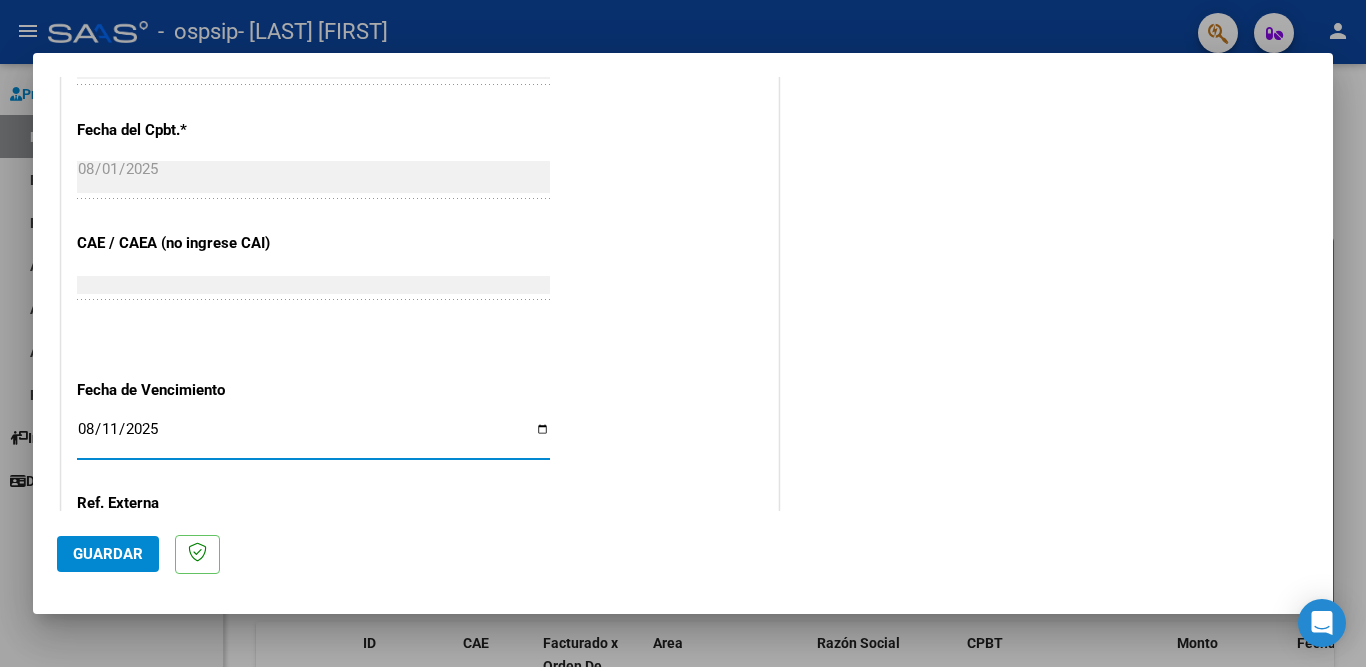 scroll, scrollTop: 1264, scrollLeft: 0, axis: vertical 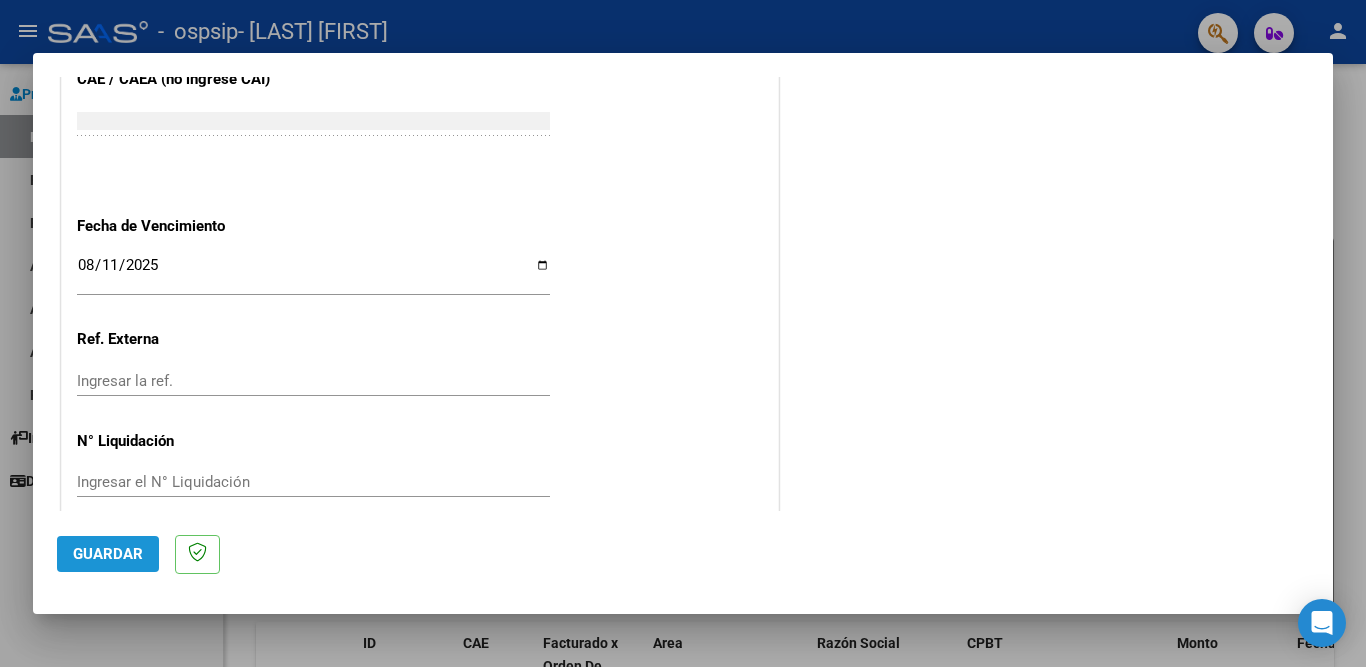 click on "Guardar" 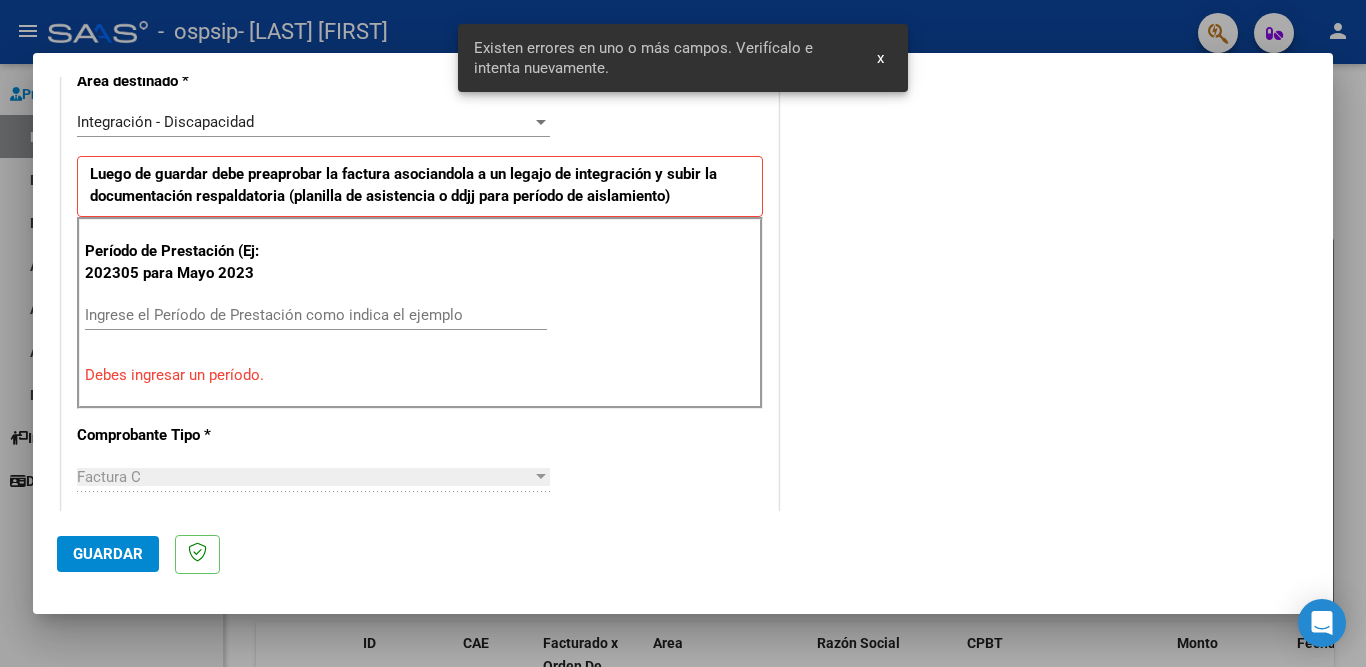 click on "Ingrese el Período de Prestación como indica el ejemplo" at bounding box center (316, 315) 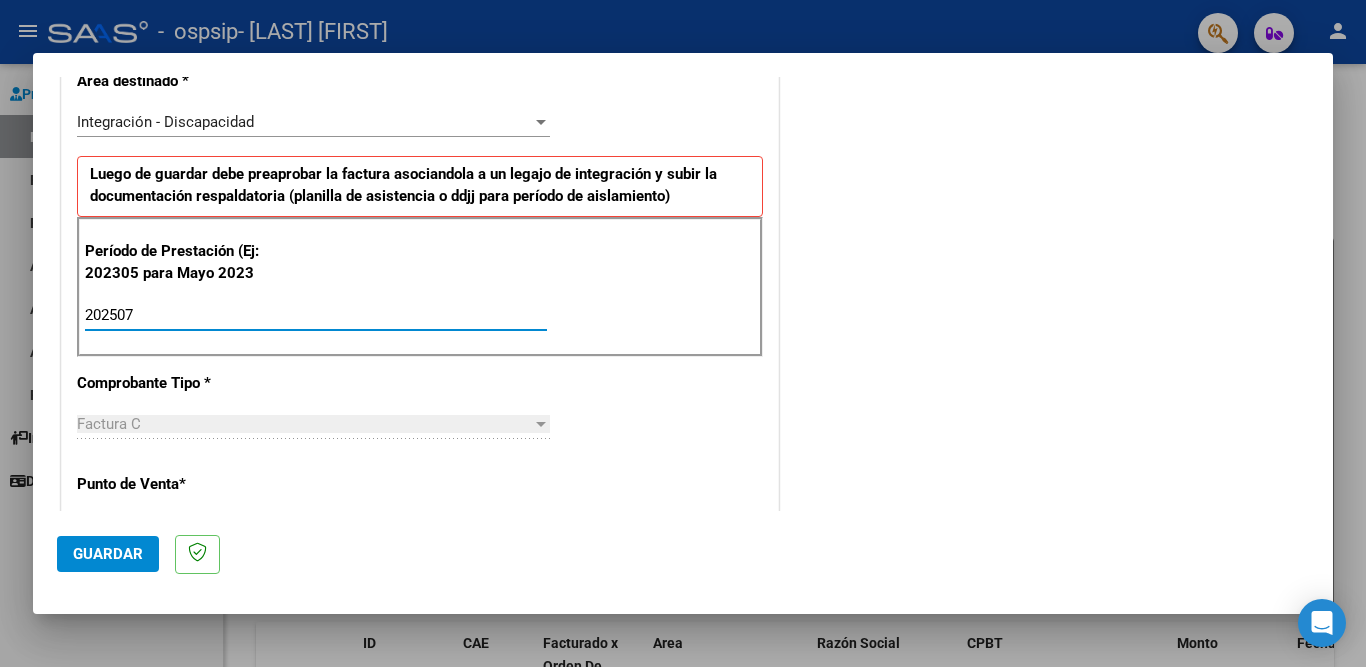 type on "202507" 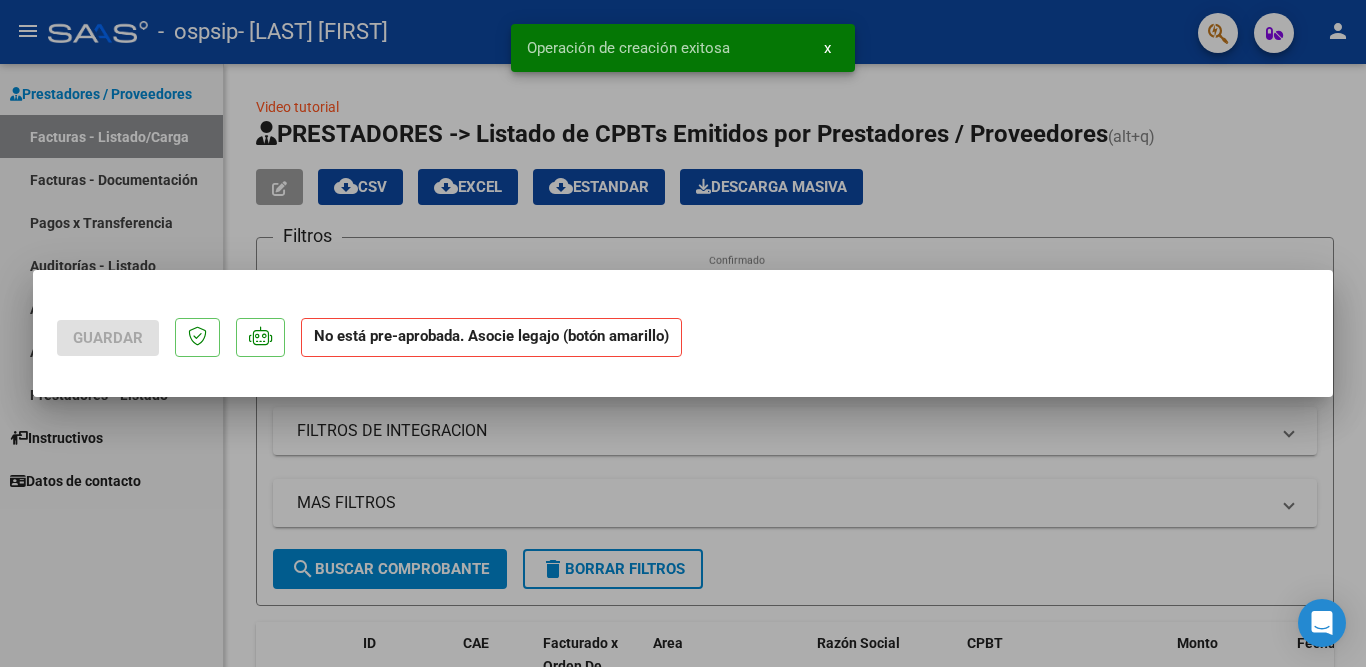 scroll, scrollTop: 0, scrollLeft: 0, axis: both 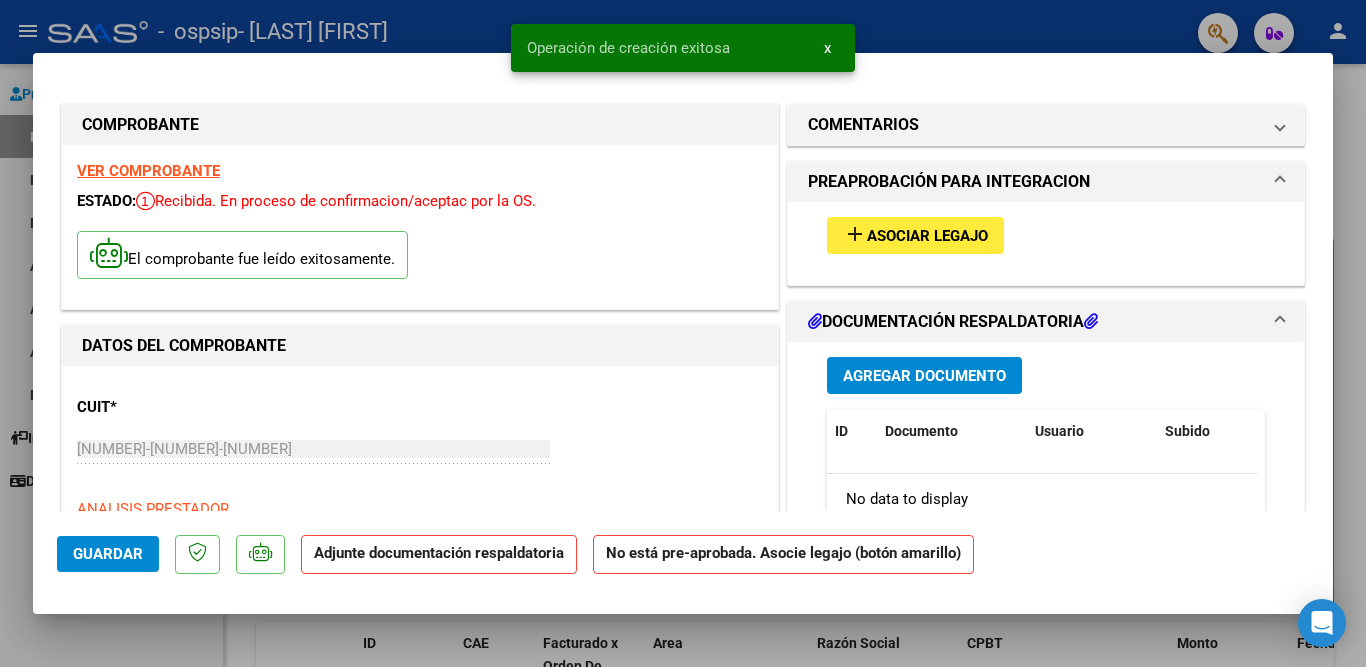 click on "Asociar Legajo" at bounding box center (927, 236) 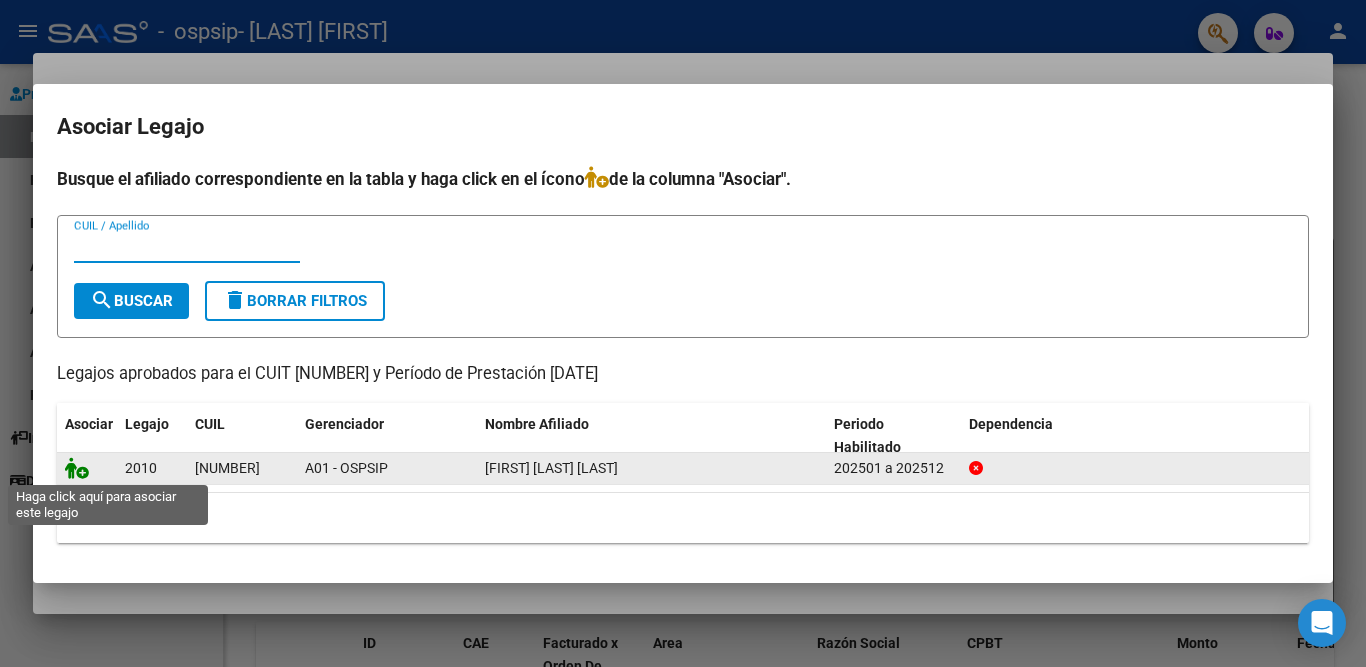 click 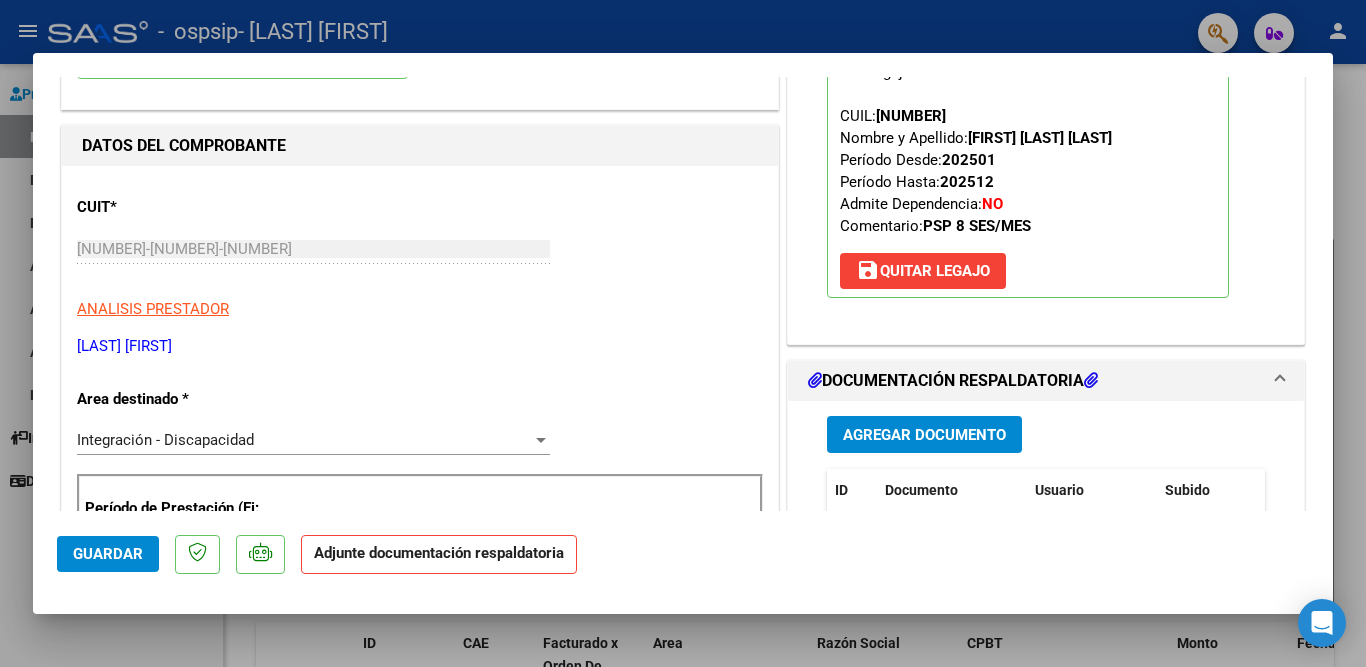 scroll, scrollTop: 300, scrollLeft: 0, axis: vertical 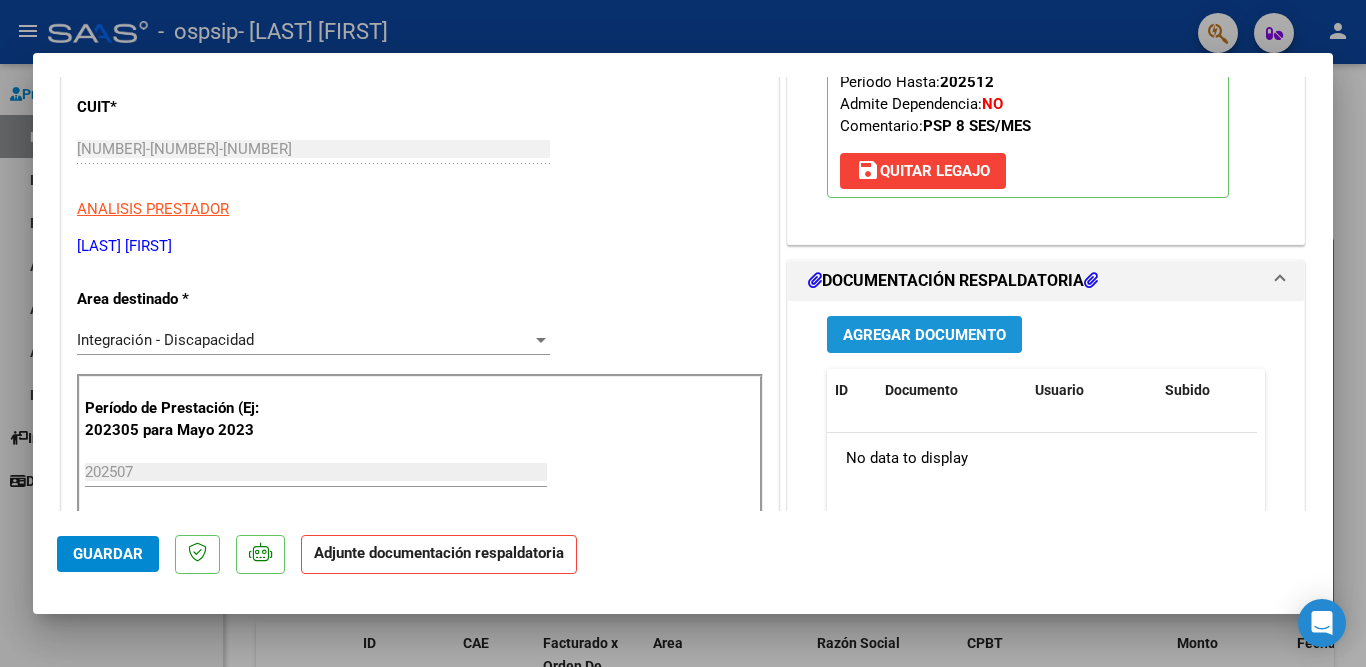 click on "Agregar Documento" at bounding box center [924, 335] 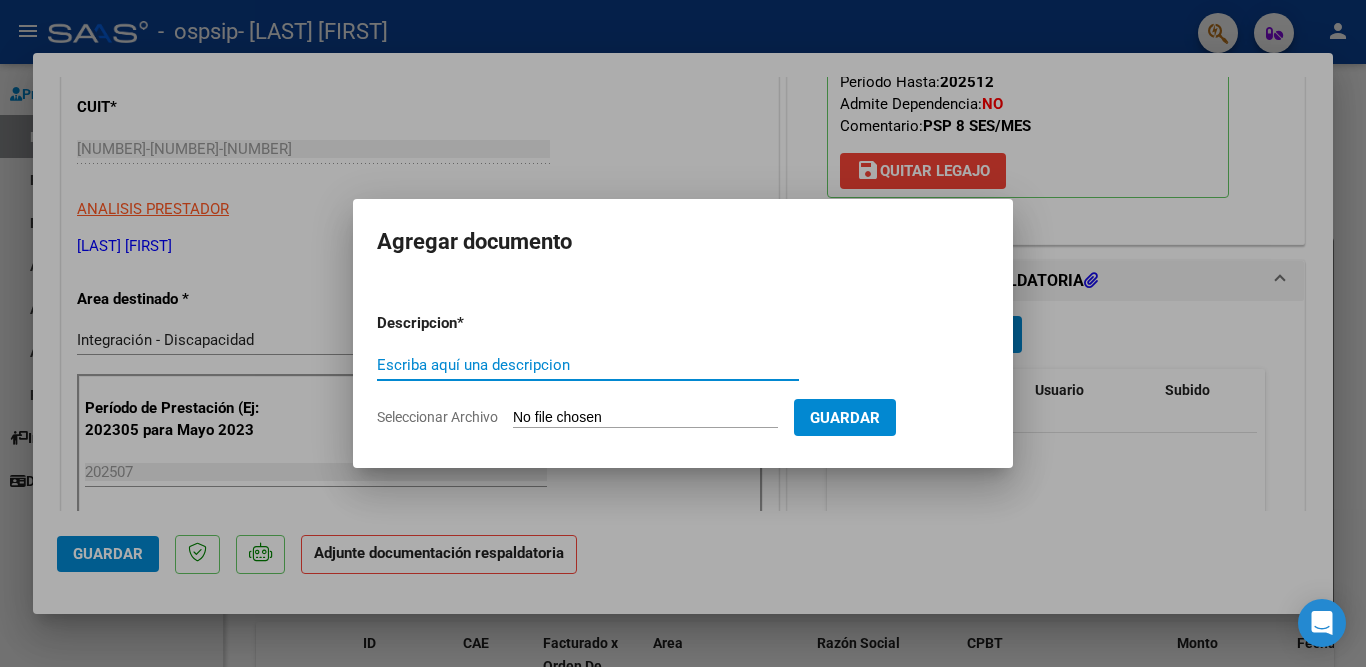 click on "Escriba aquí una descripcion" at bounding box center (588, 365) 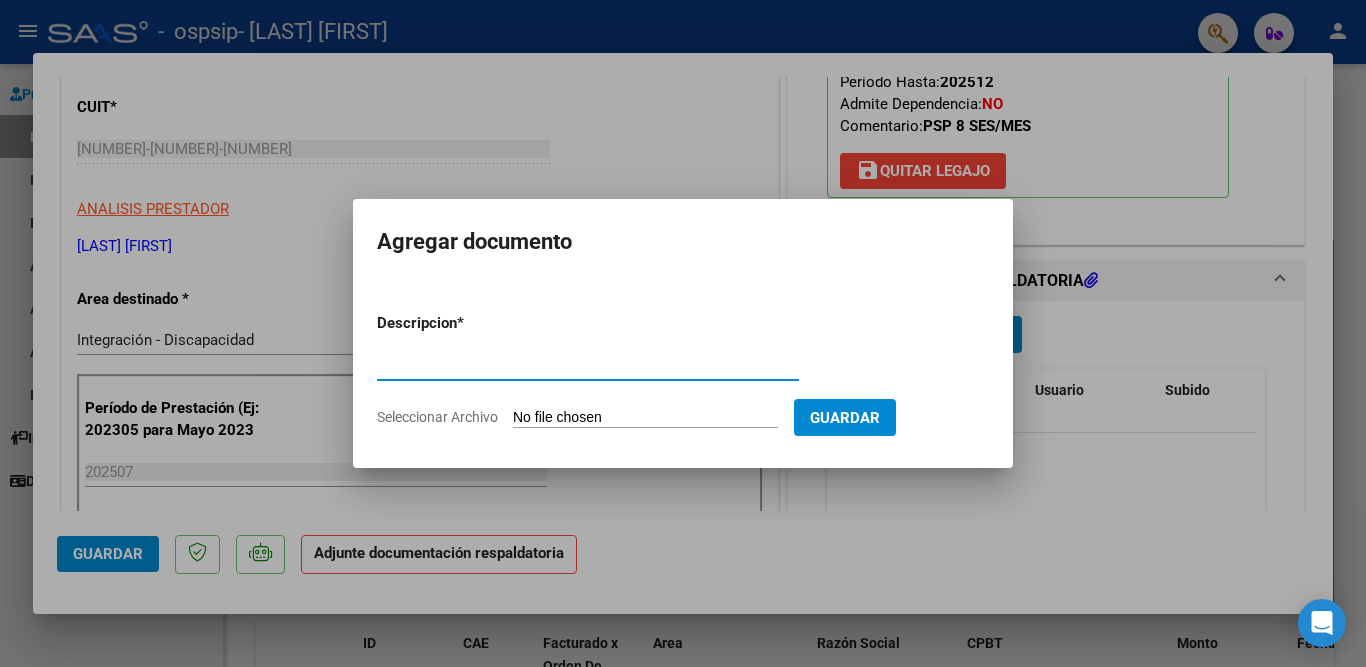 type on "PLANILLA ASISTENCIA" 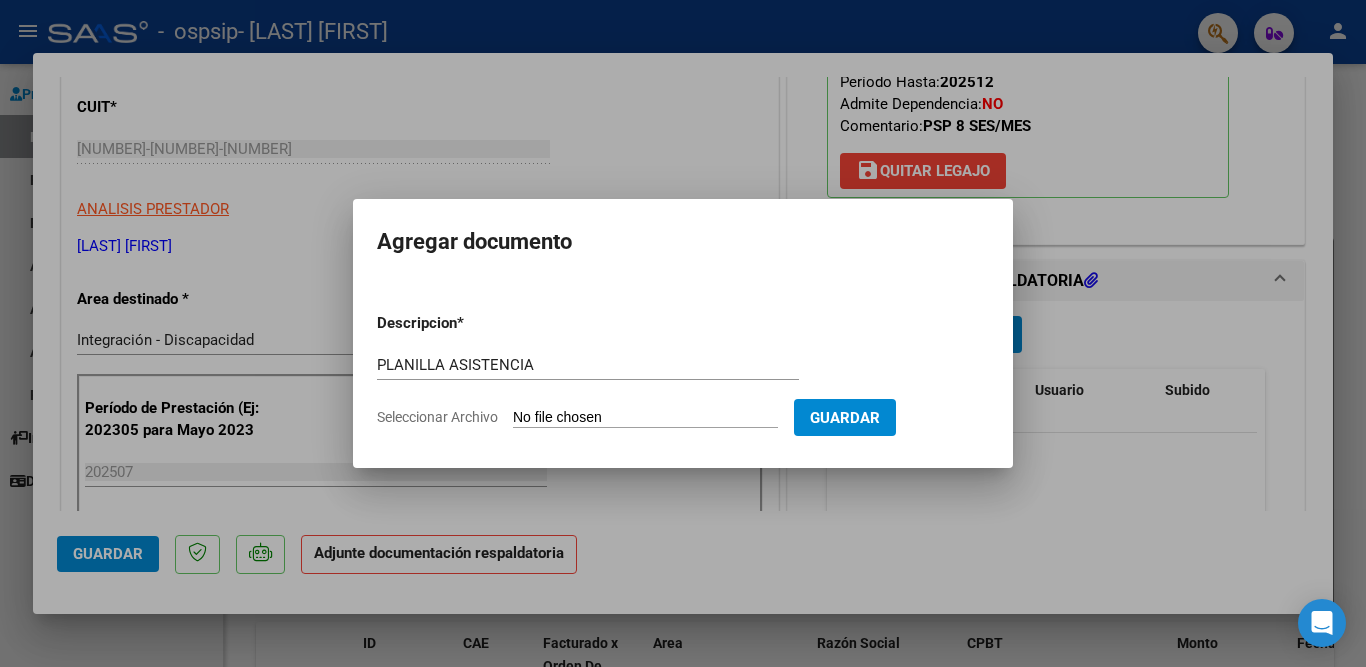 click on "Seleccionar Archivo" 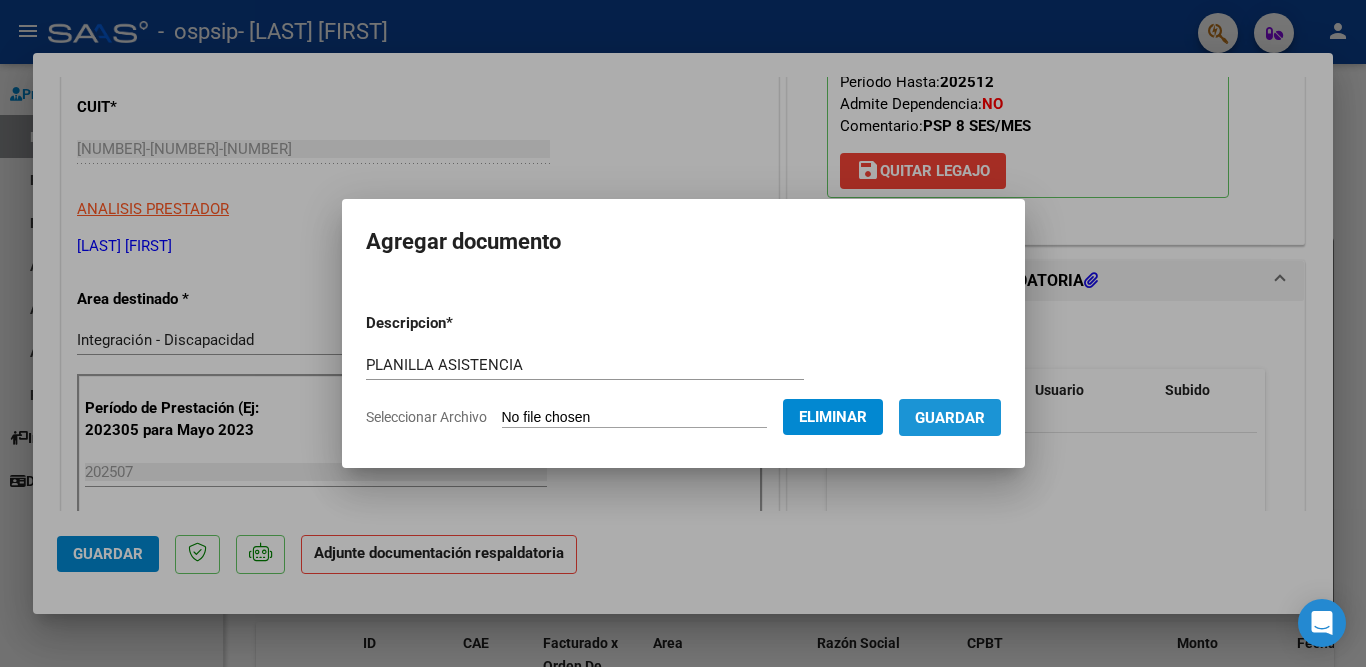 click on "Guardar" at bounding box center [950, 418] 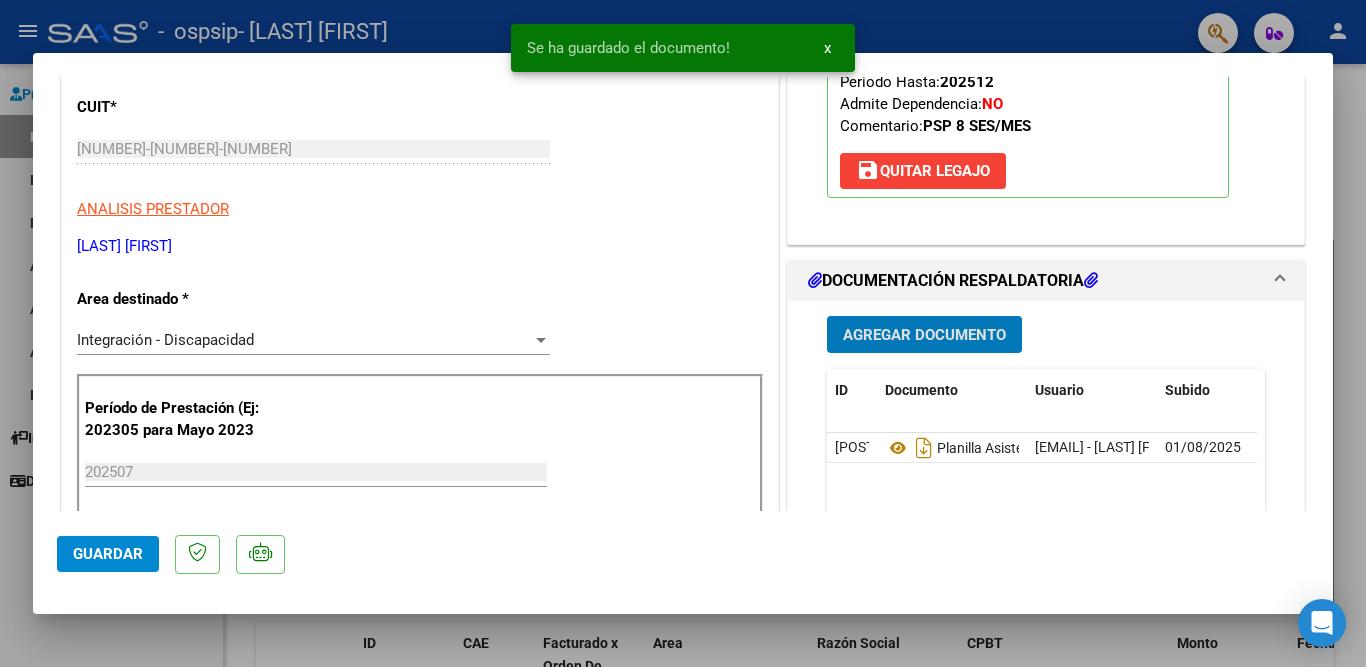 scroll, scrollTop: 400, scrollLeft: 0, axis: vertical 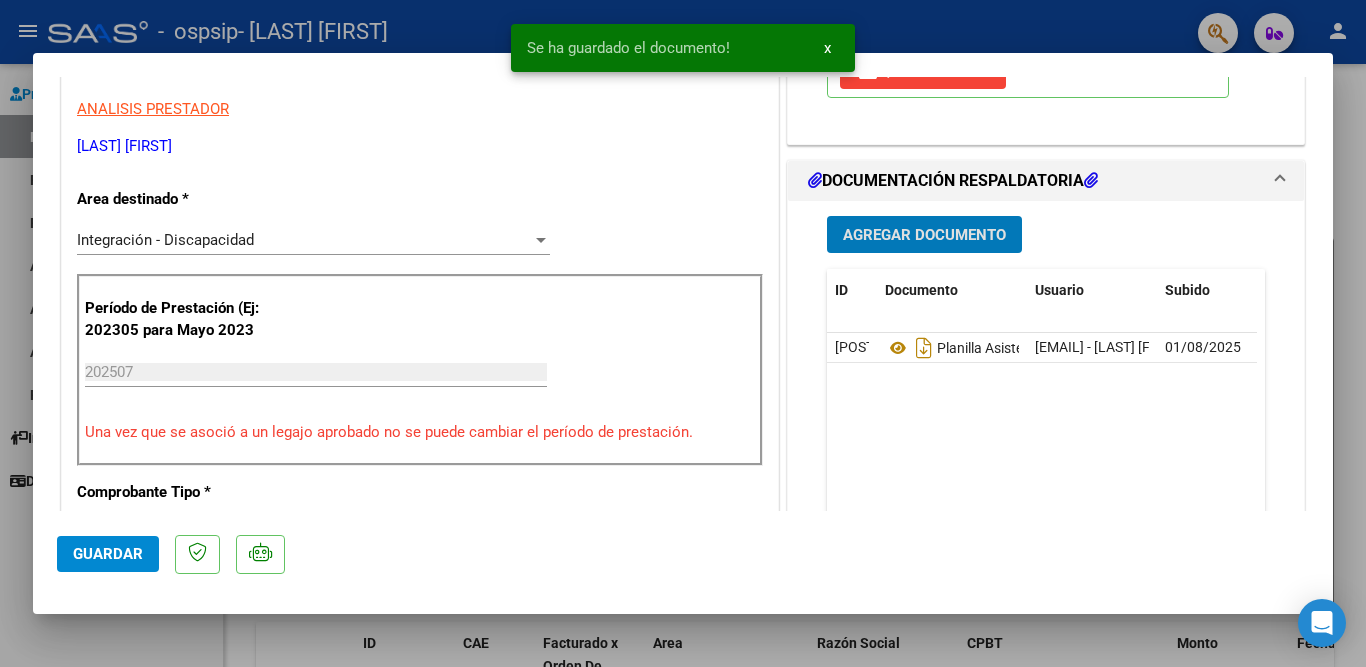 click on "Guardar" 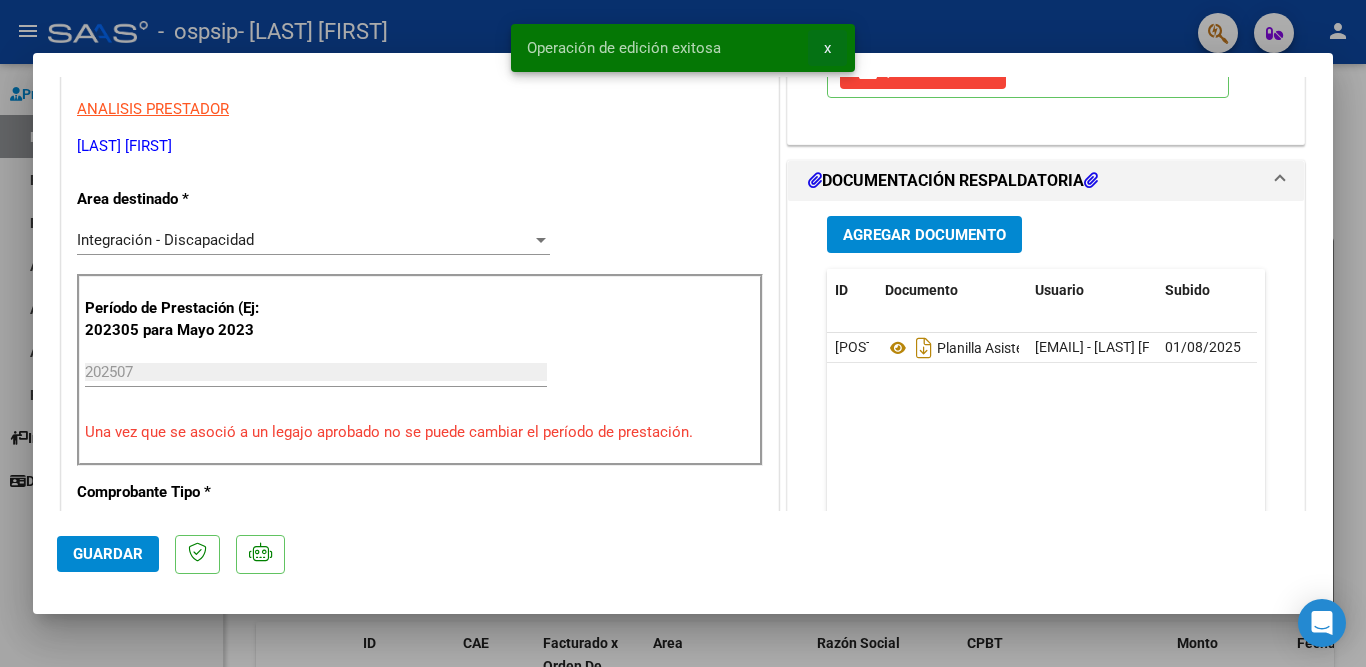 click on "x" at bounding box center [827, 48] 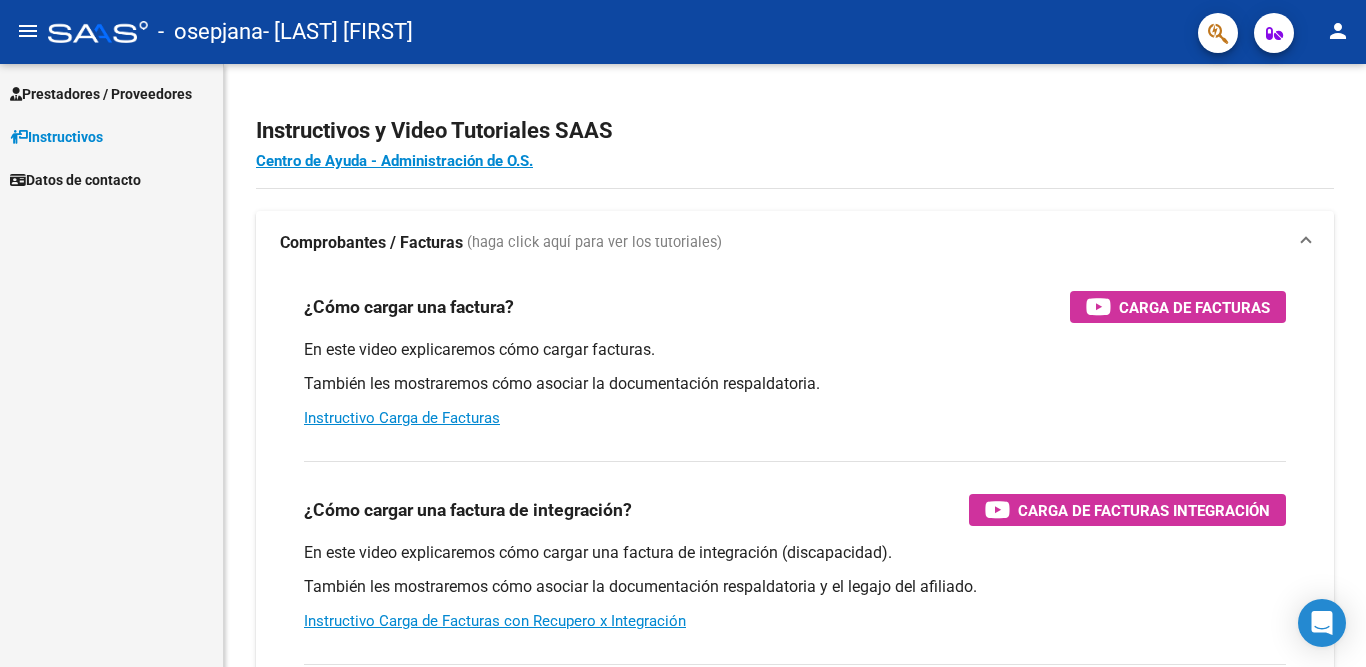 scroll, scrollTop: 0, scrollLeft: 0, axis: both 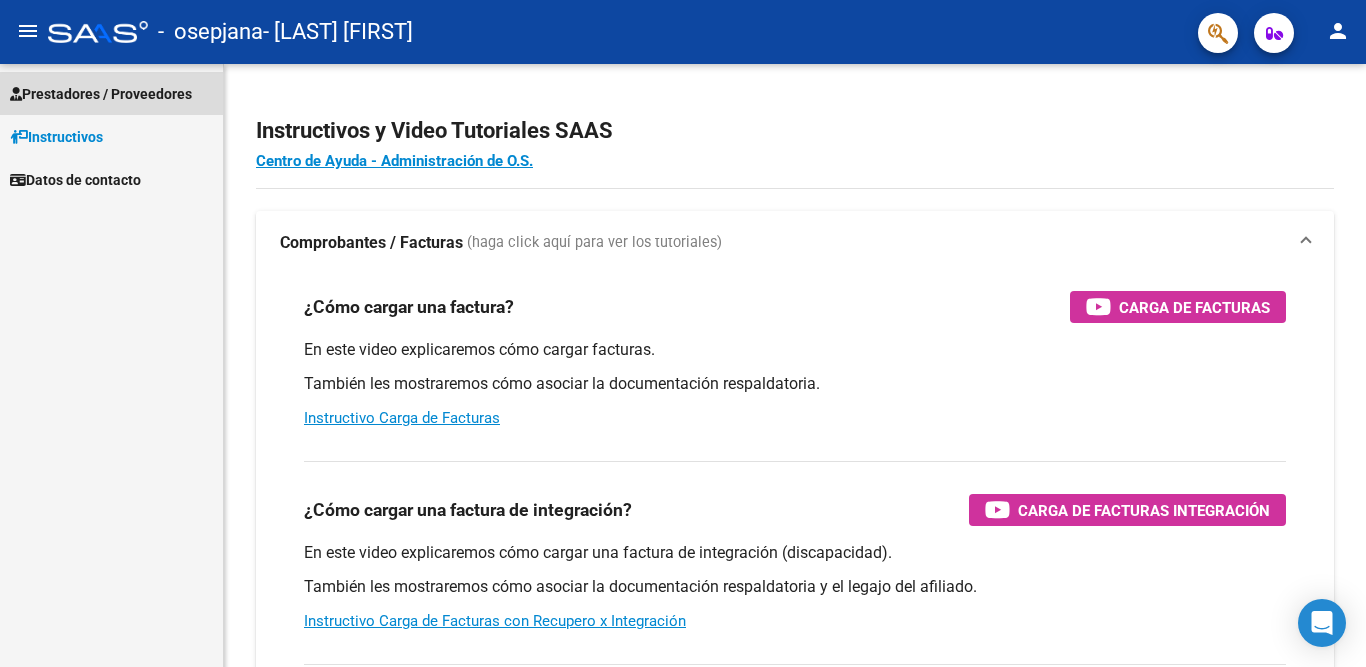 click on "Prestadores / Proveedores" at bounding box center (101, 94) 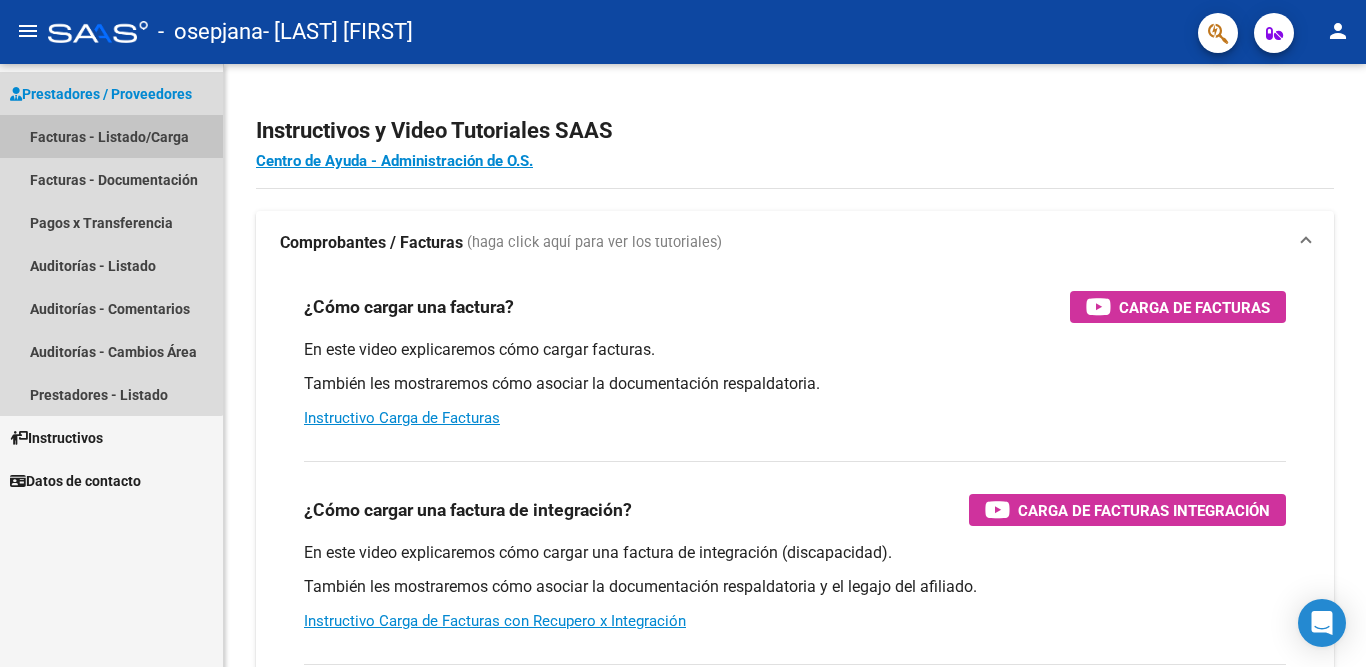 click on "Facturas - Listado/Carga" at bounding box center (111, 136) 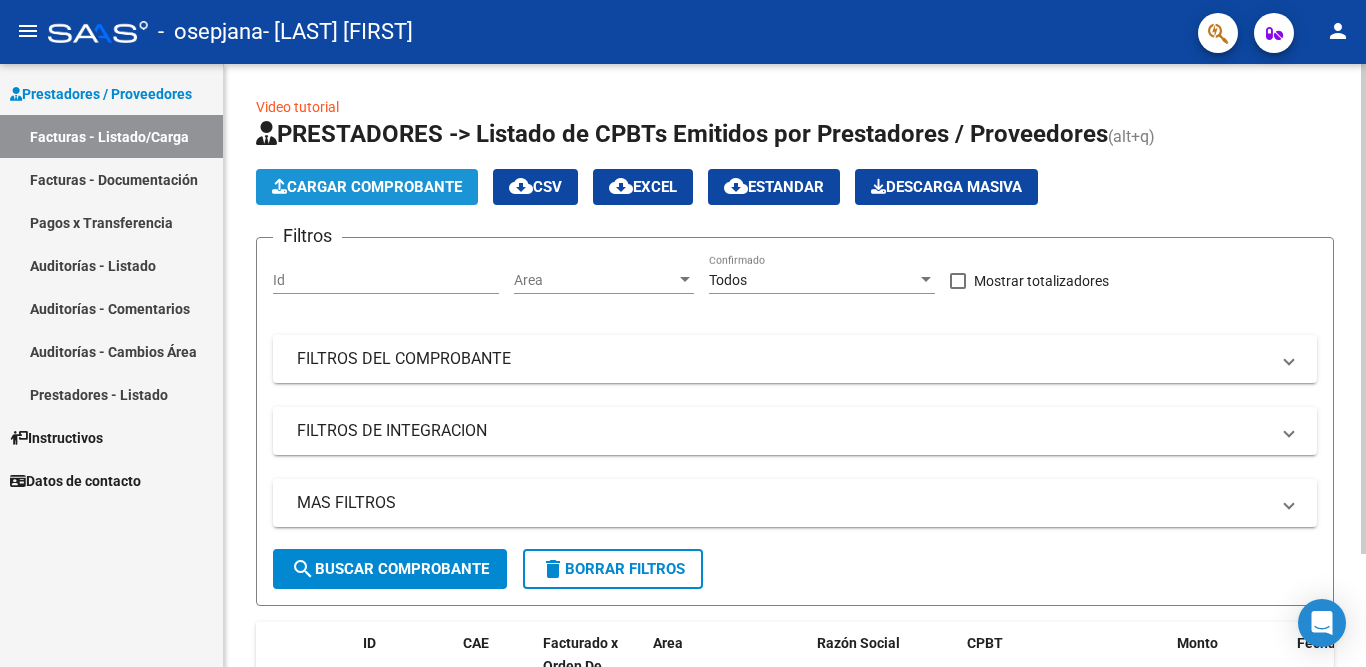 click on "Cargar Comprobante" 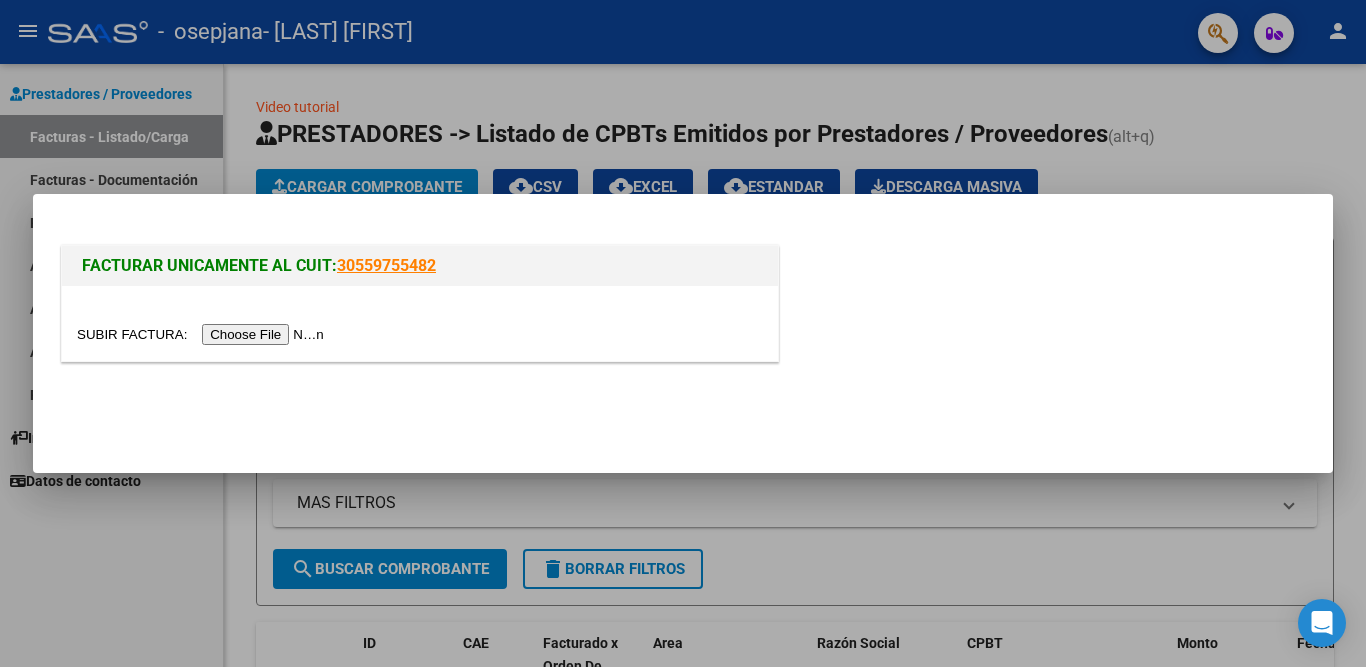 click at bounding box center (203, 334) 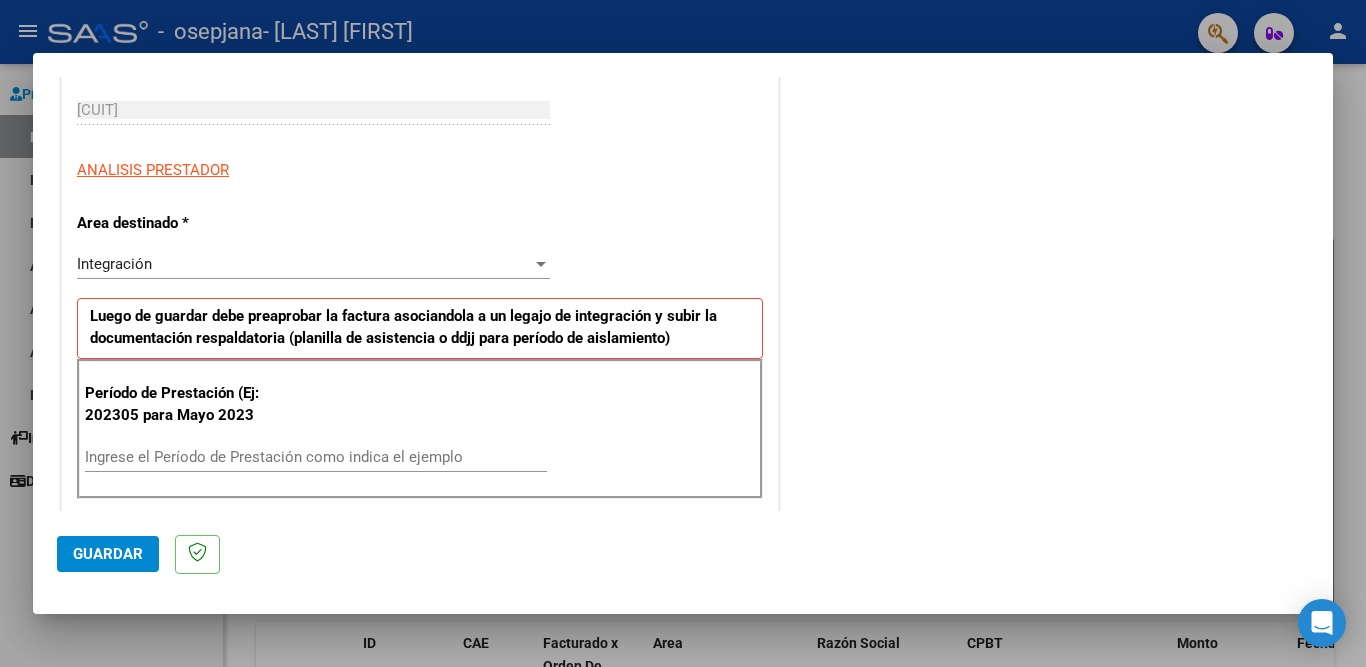 scroll, scrollTop: 400, scrollLeft: 0, axis: vertical 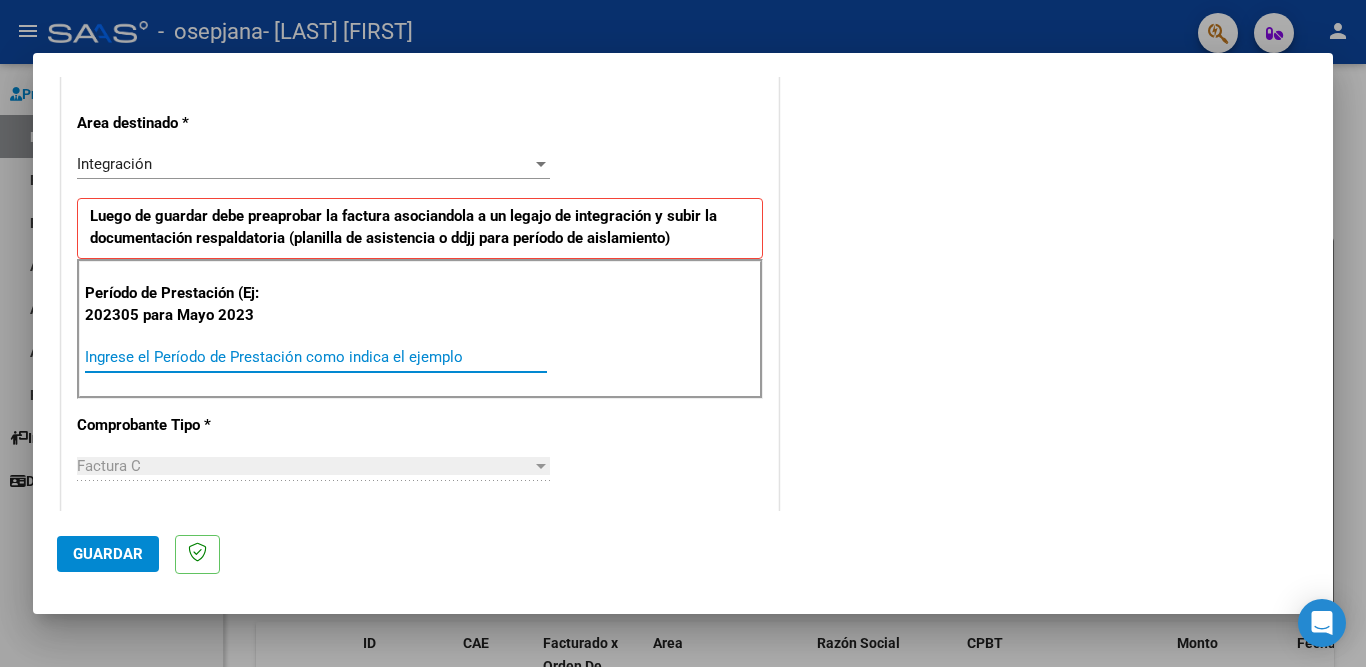 click on "Ingrese el Período de Prestación como indica el ejemplo" at bounding box center [316, 357] 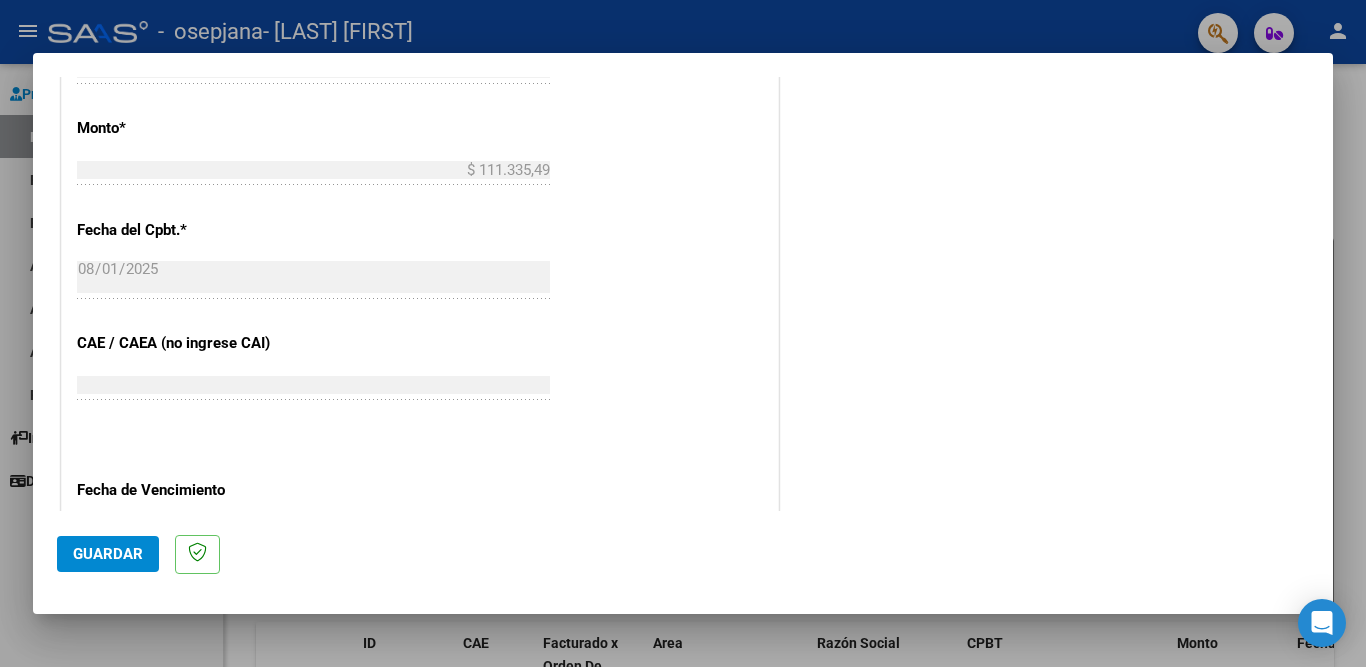 scroll, scrollTop: 1100, scrollLeft: 0, axis: vertical 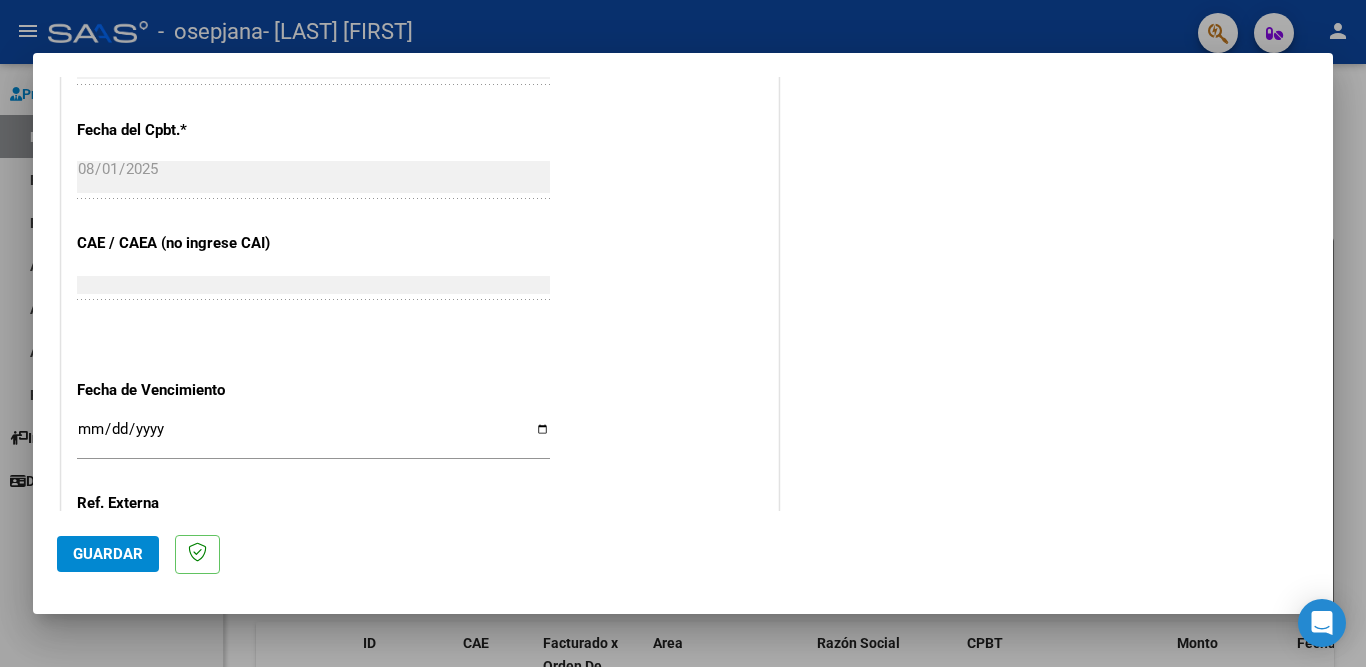 type on "202507" 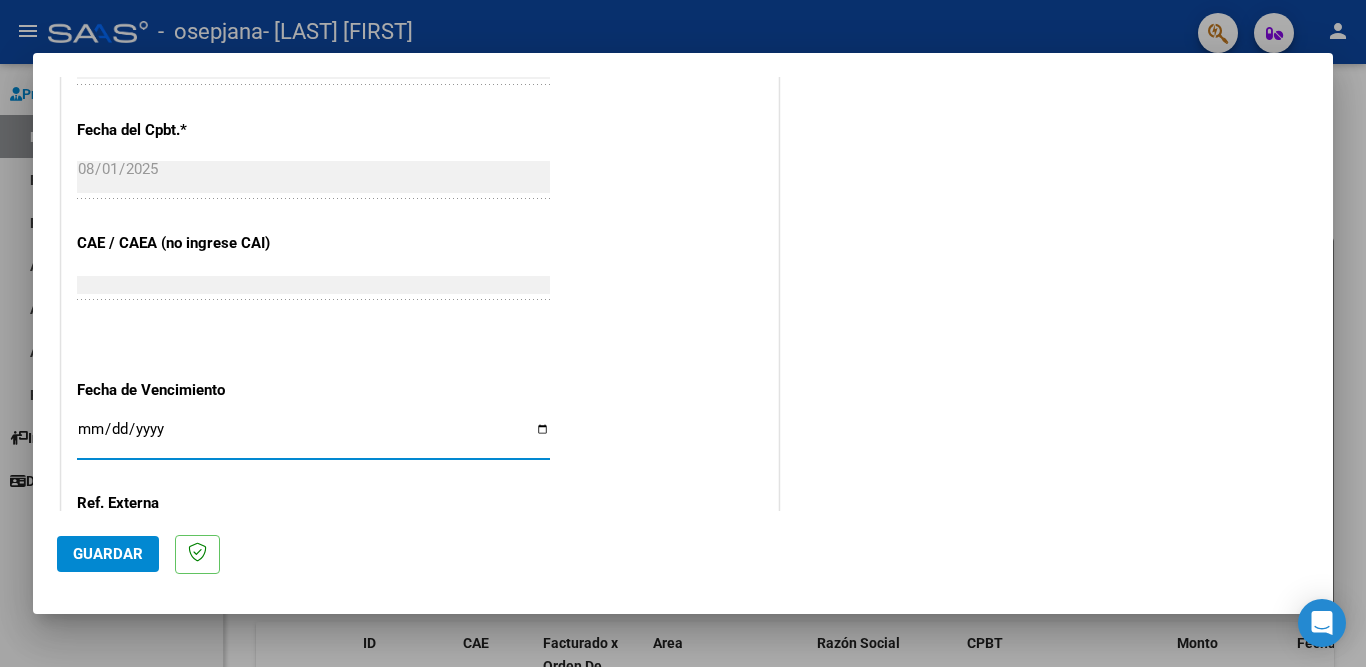 click on "Ingresar la fecha" at bounding box center [313, 437] 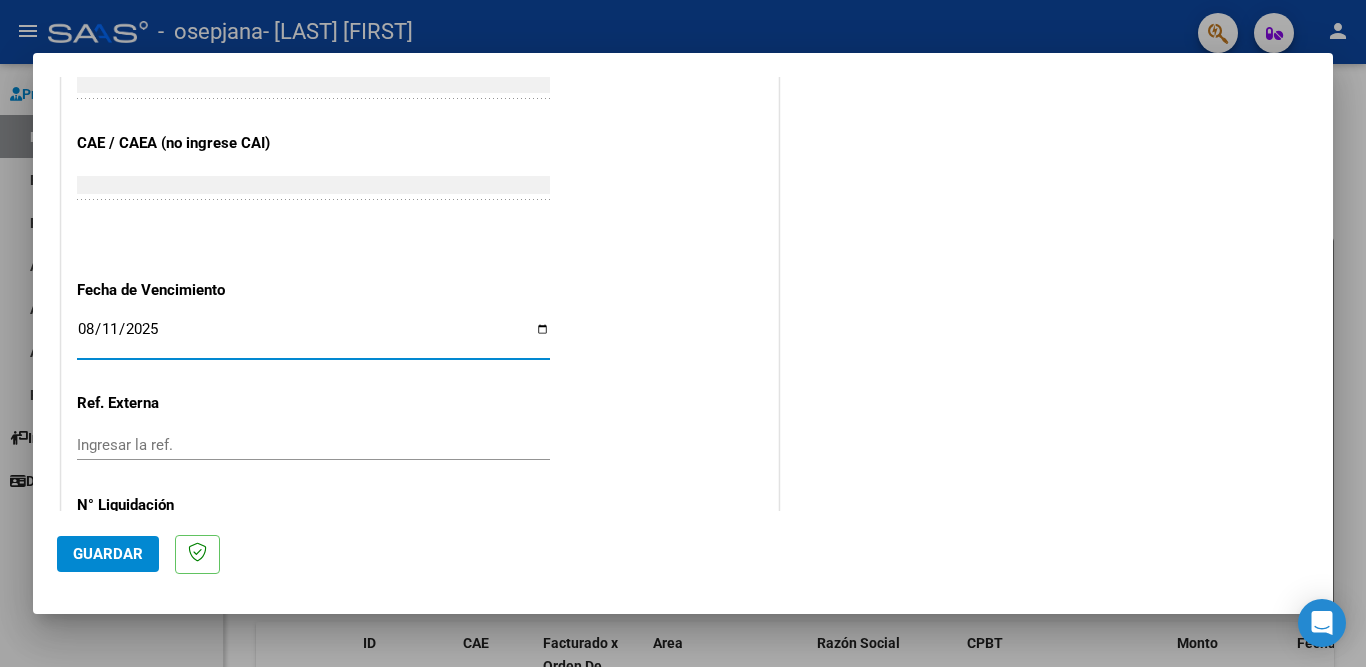 scroll, scrollTop: 1264, scrollLeft: 0, axis: vertical 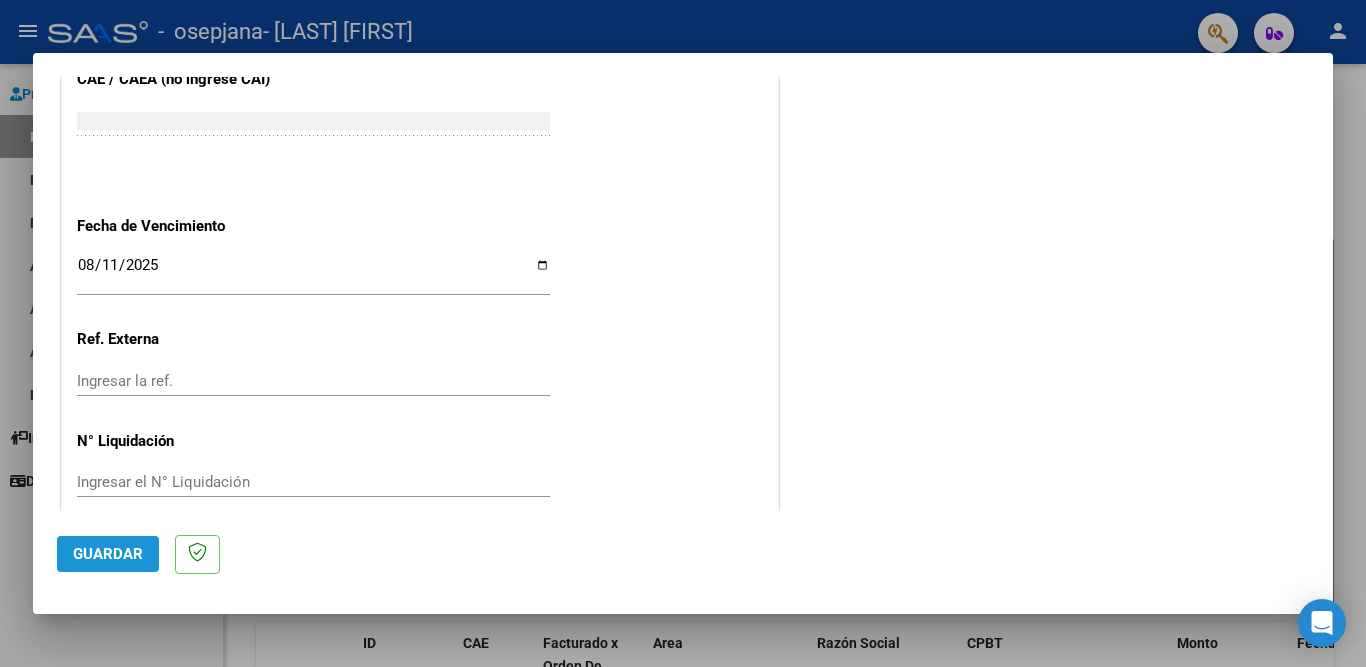 click on "Guardar" 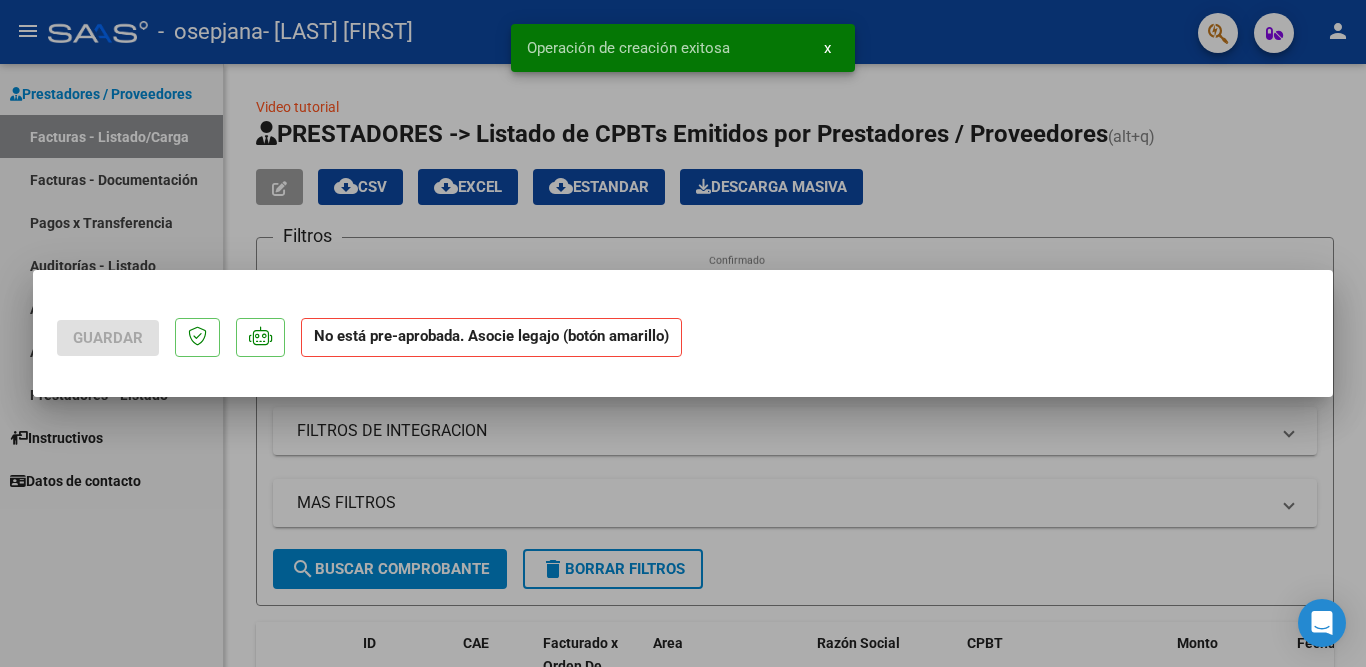 scroll, scrollTop: 0, scrollLeft: 0, axis: both 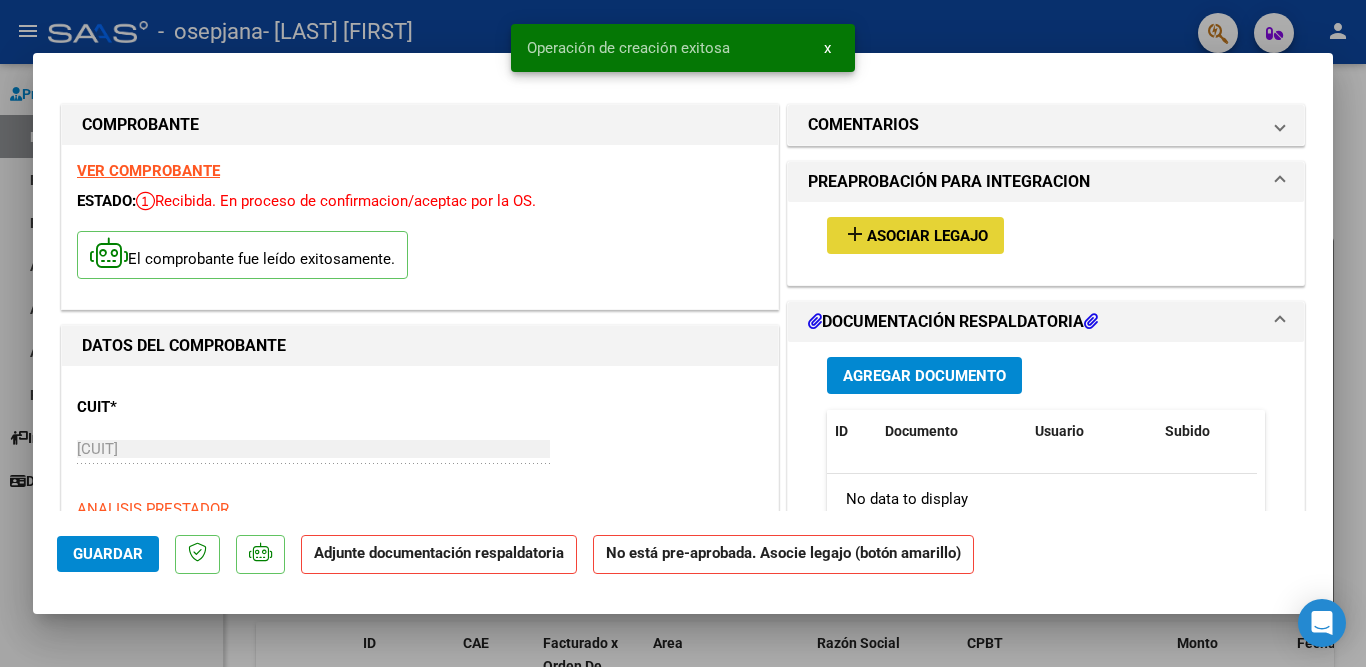 click on "Asociar Legajo" at bounding box center [927, 236] 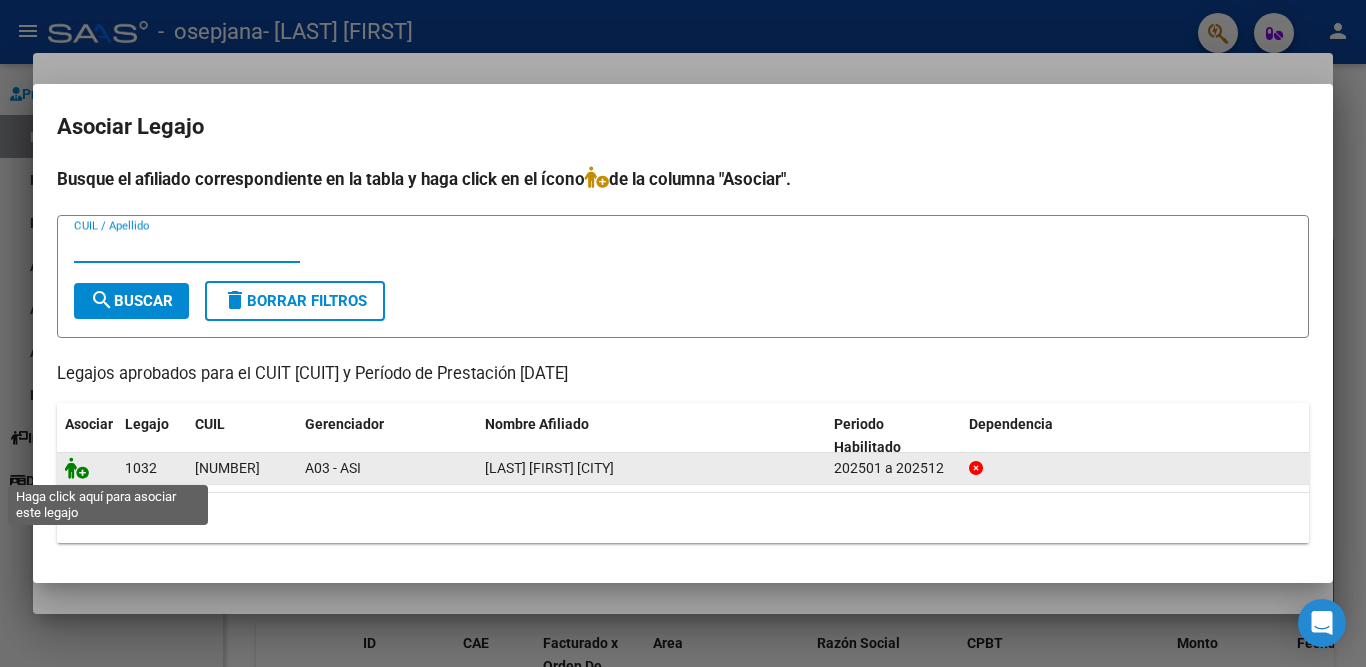 click 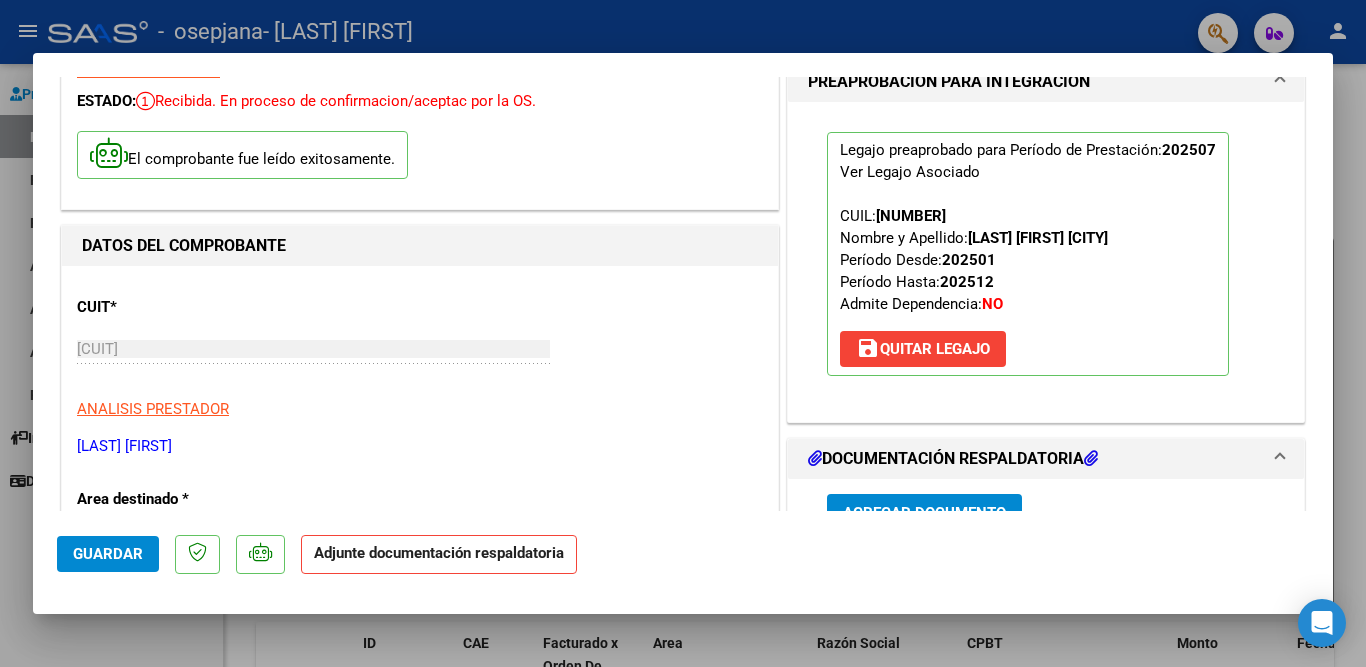 scroll, scrollTop: 200, scrollLeft: 0, axis: vertical 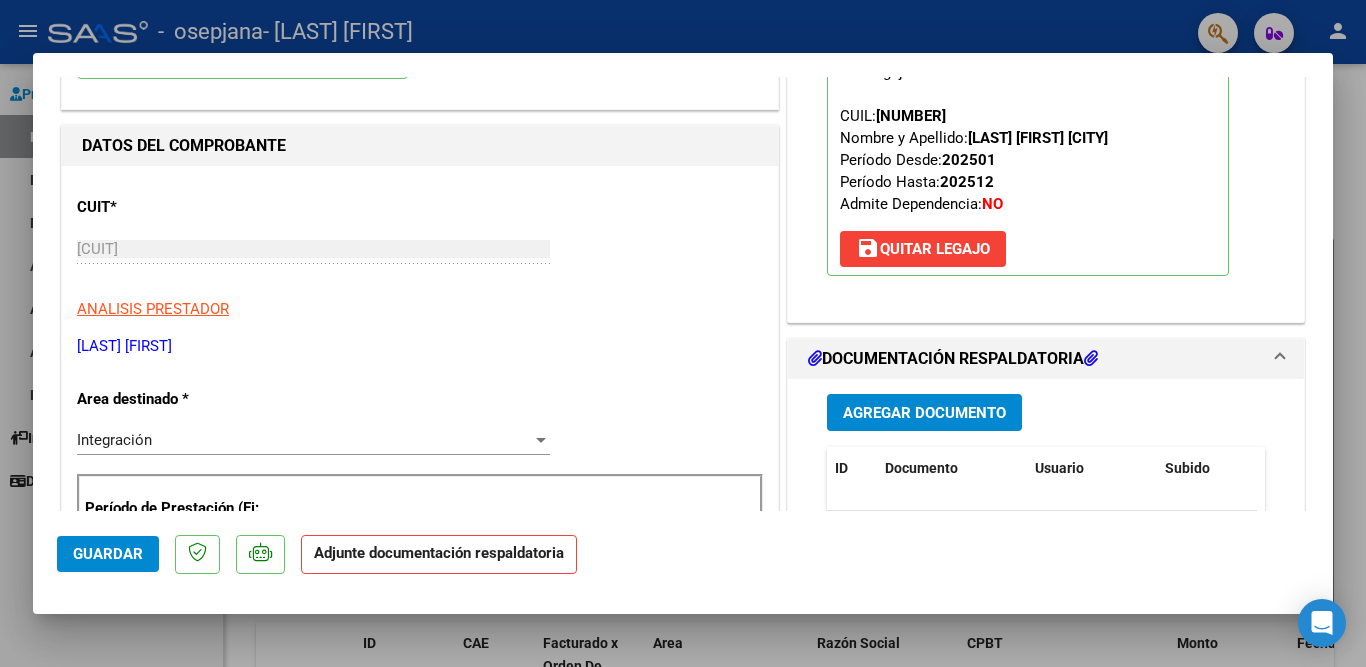 click on "Agregar Documento" at bounding box center (924, 413) 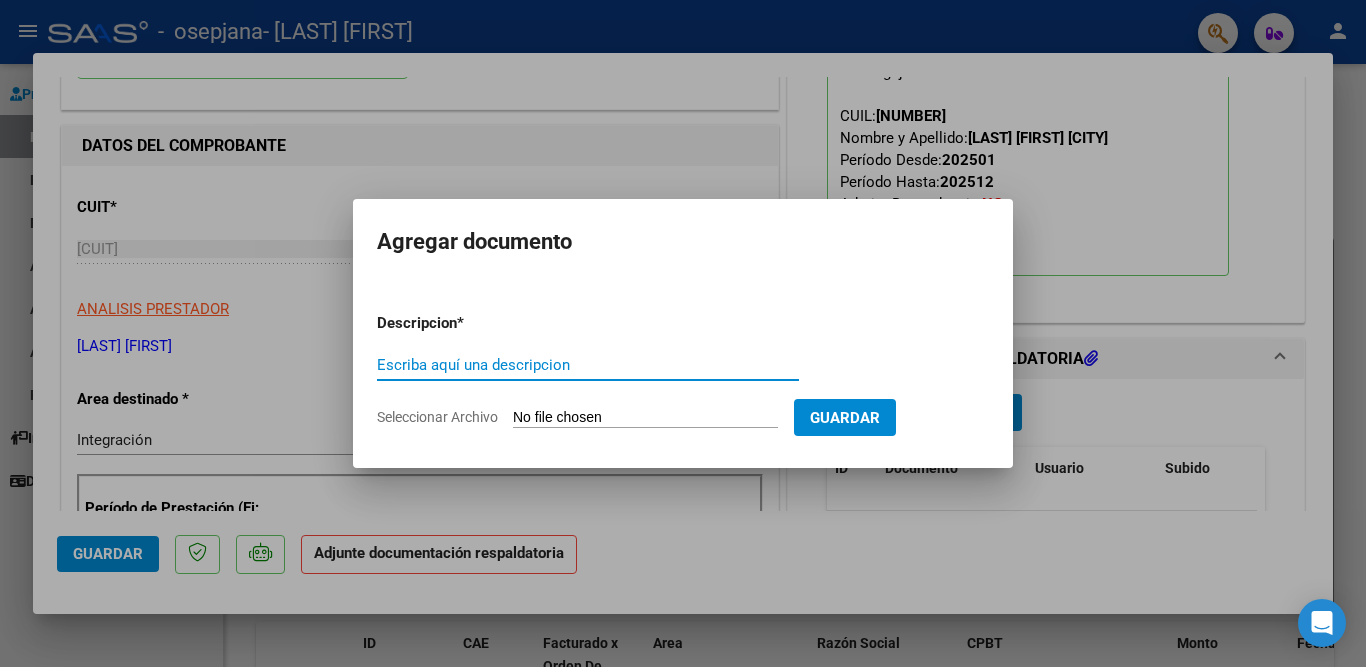 click on "Escriba aquí una descripcion" at bounding box center (588, 365) 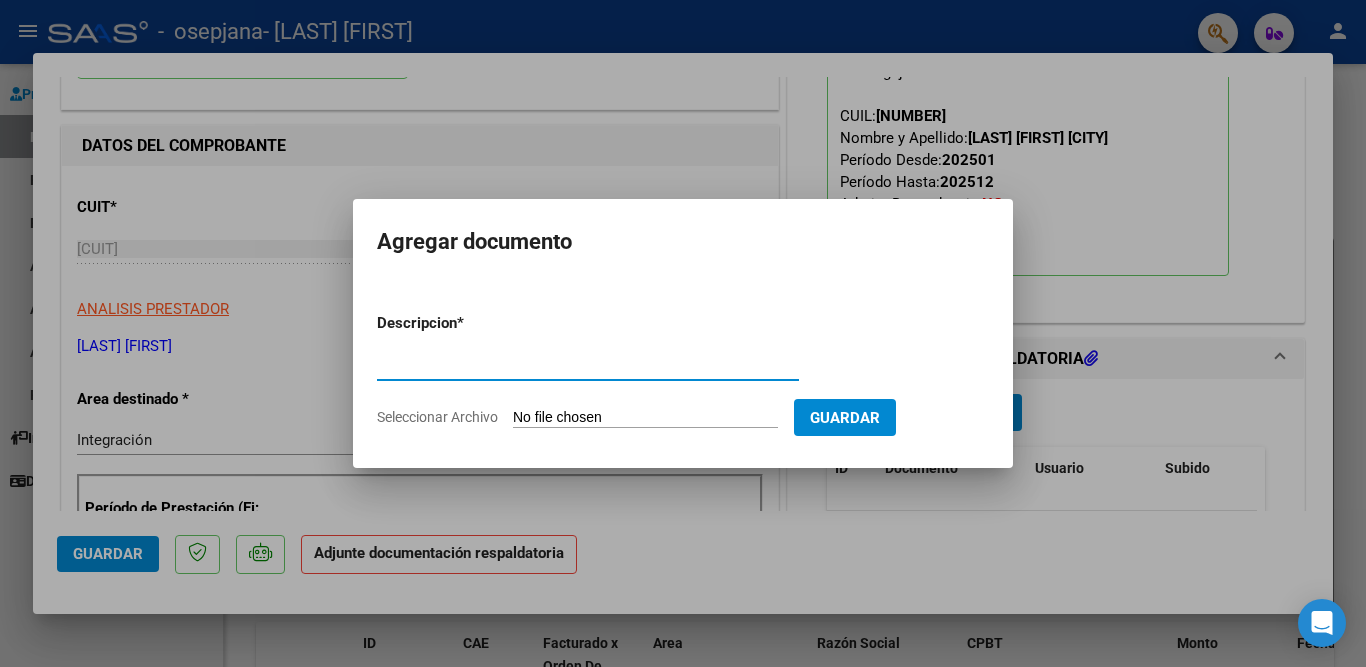 type on "planilla asistencia" 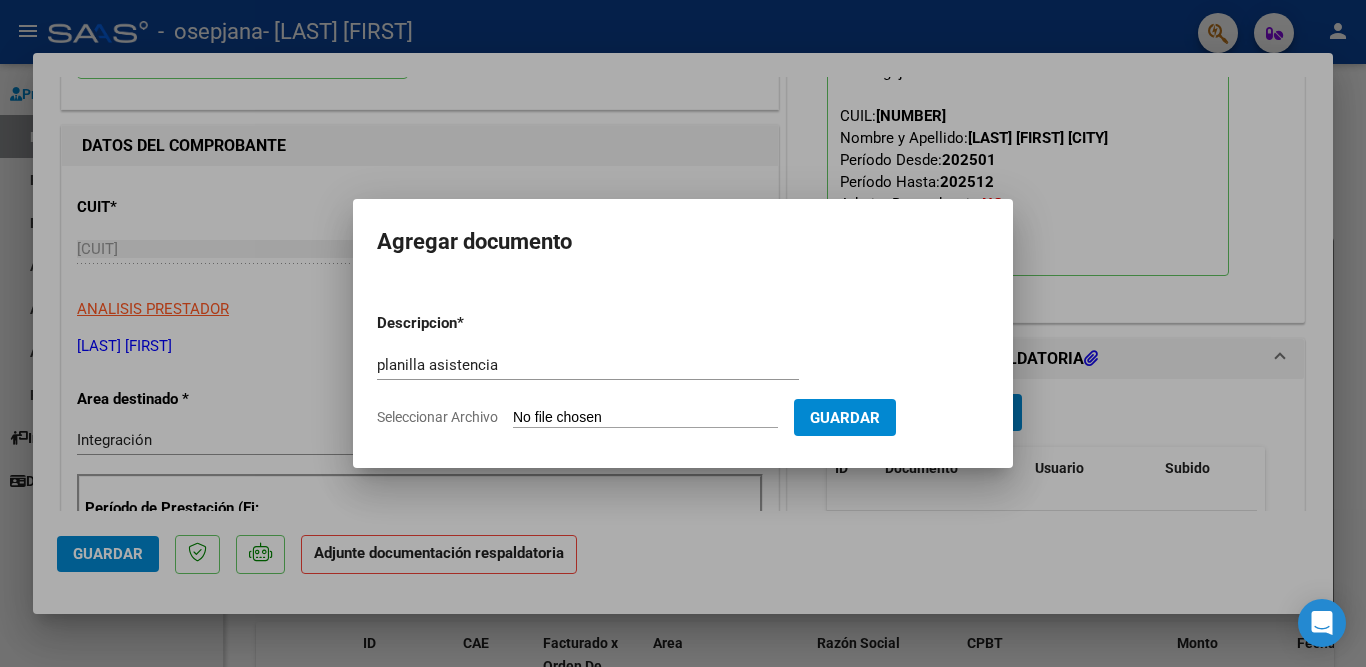 click on "Seleccionar Archivo" 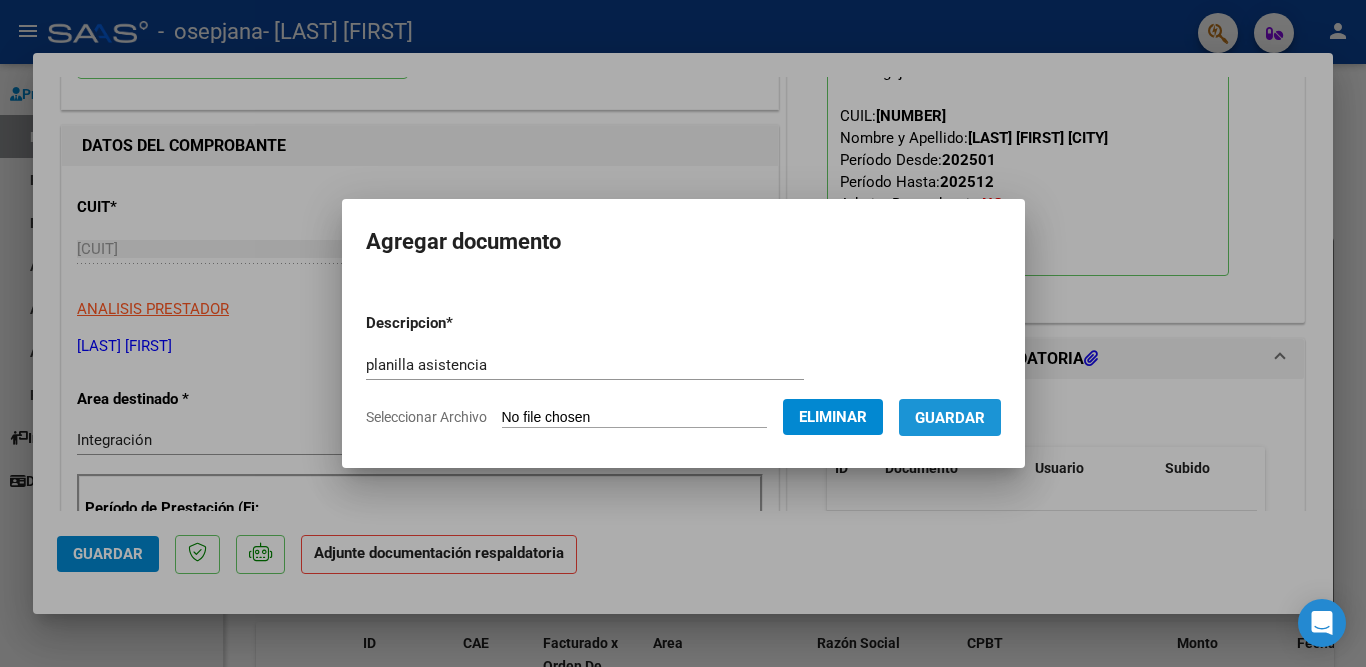 click on "Guardar" at bounding box center (950, 418) 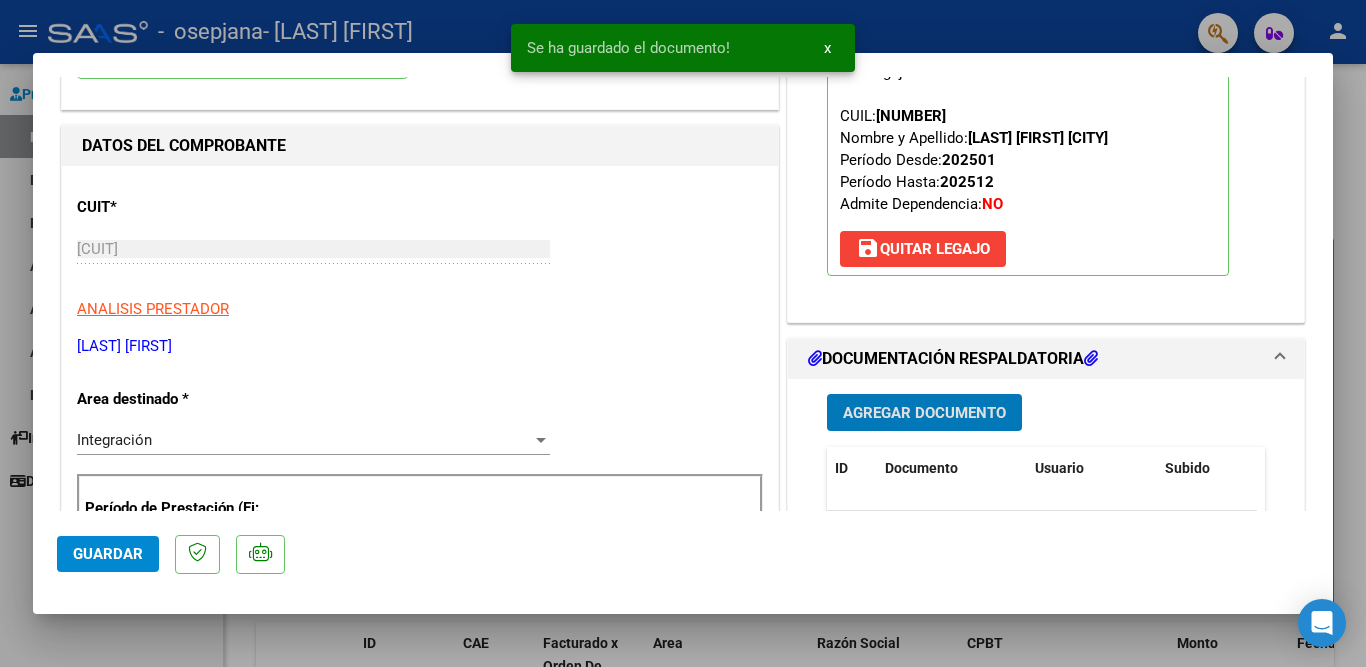 scroll, scrollTop: 400, scrollLeft: 0, axis: vertical 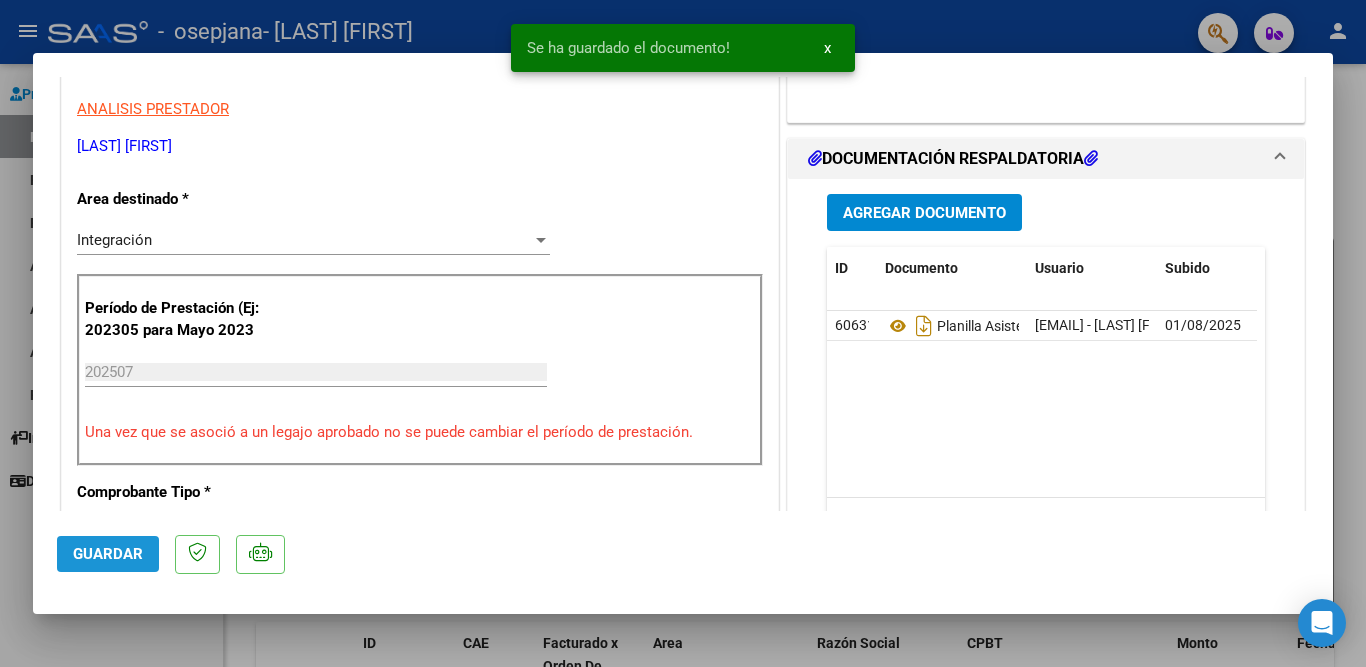 click on "Guardar" 